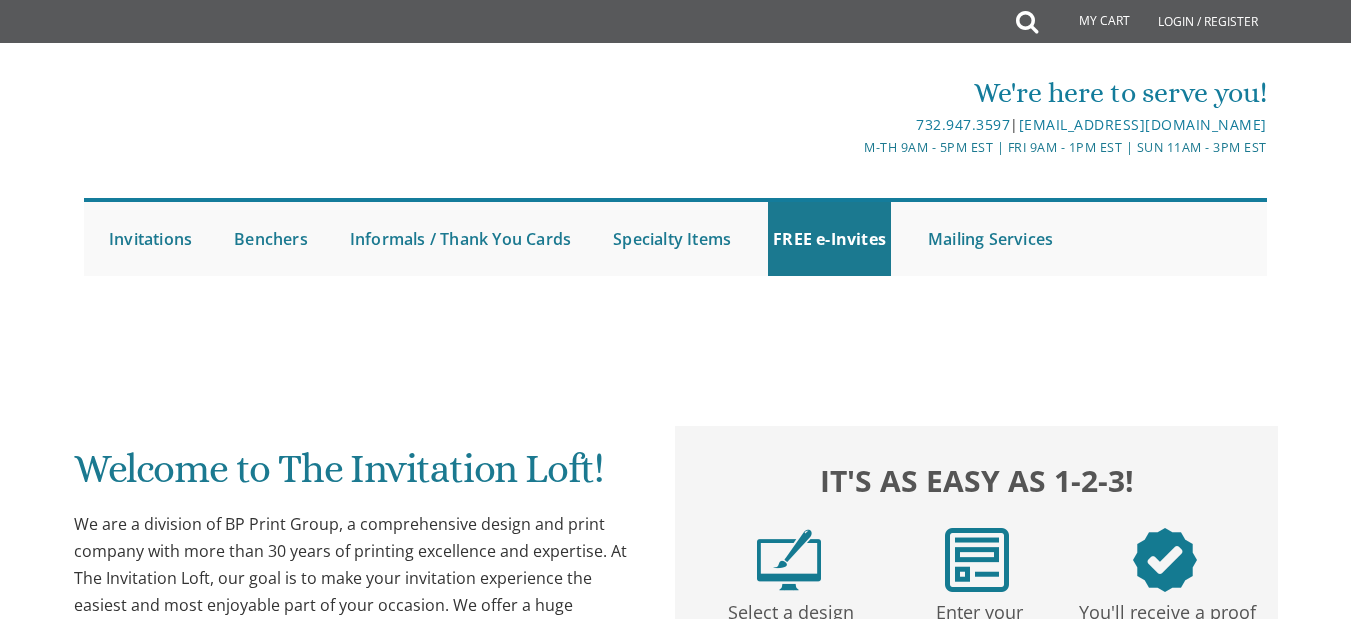 scroll, scrollTop: 0, scrollLeft: 0, axis: both 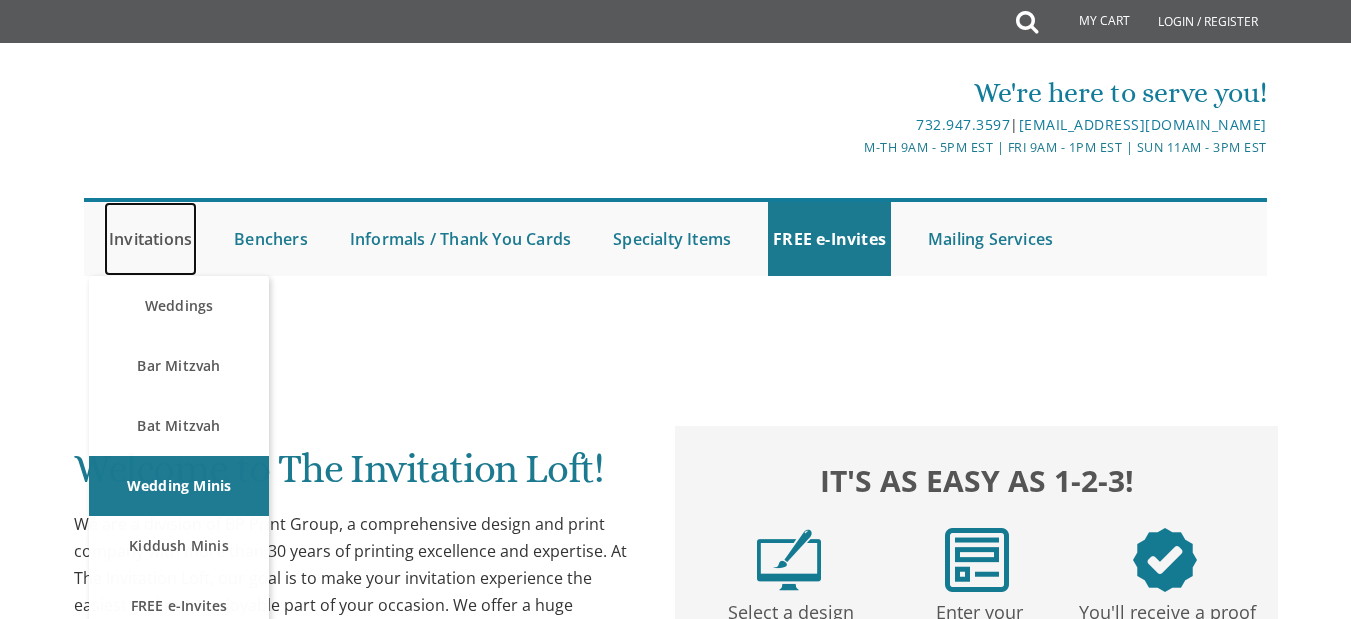 click on "Invitations" at bounding box center [150, 239] 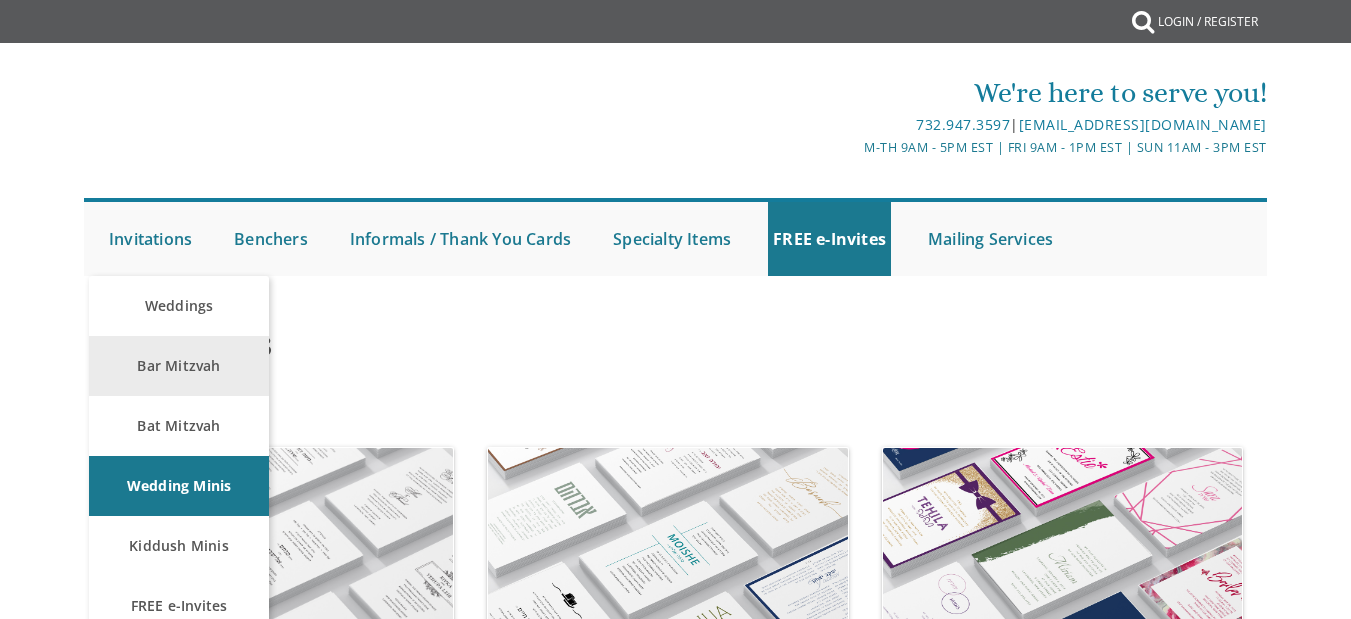 scroll, scrollTop: 0, scrollLeft: 0, axis: both 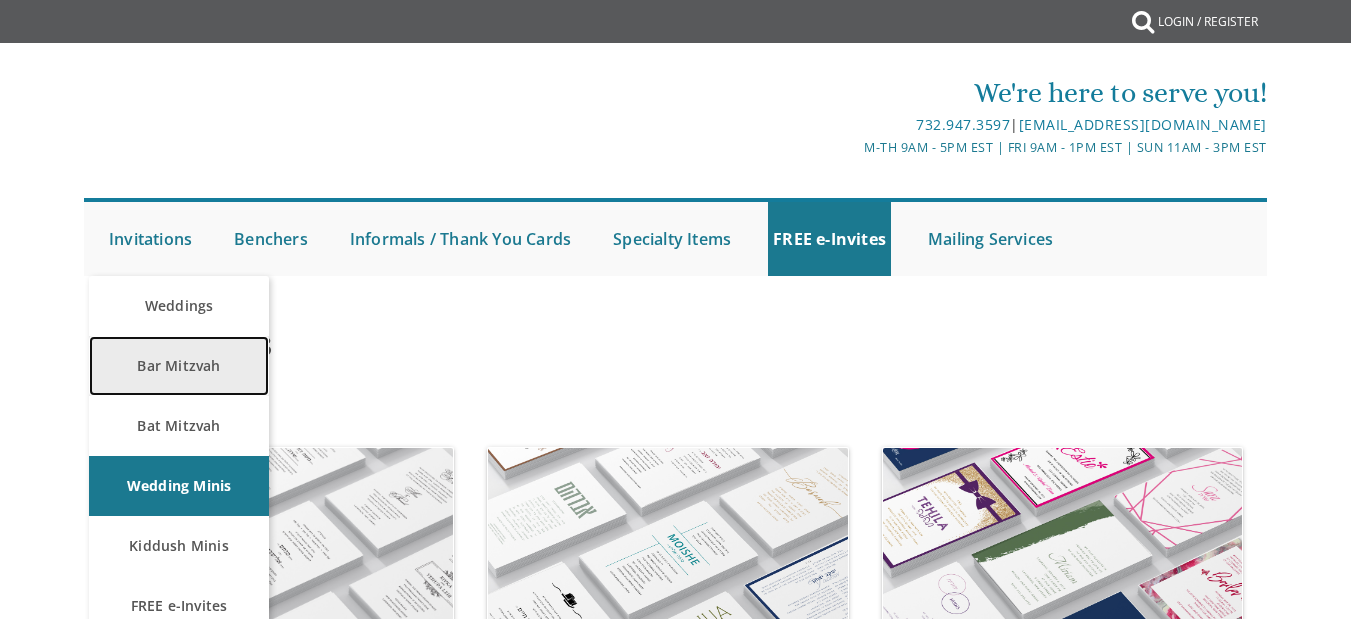 click on "Bar Mitzvah" at bounding box center [179, 366] 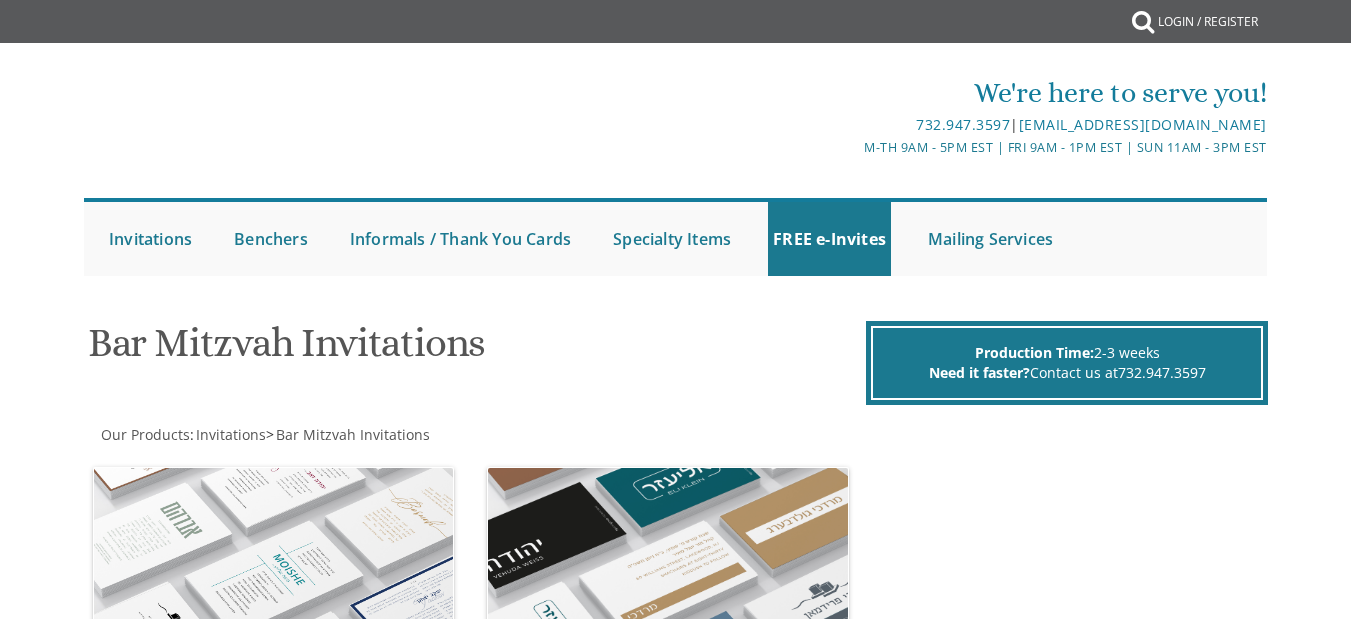 scroll, scrollTop: 0, scrollLeft: 0, axis: both 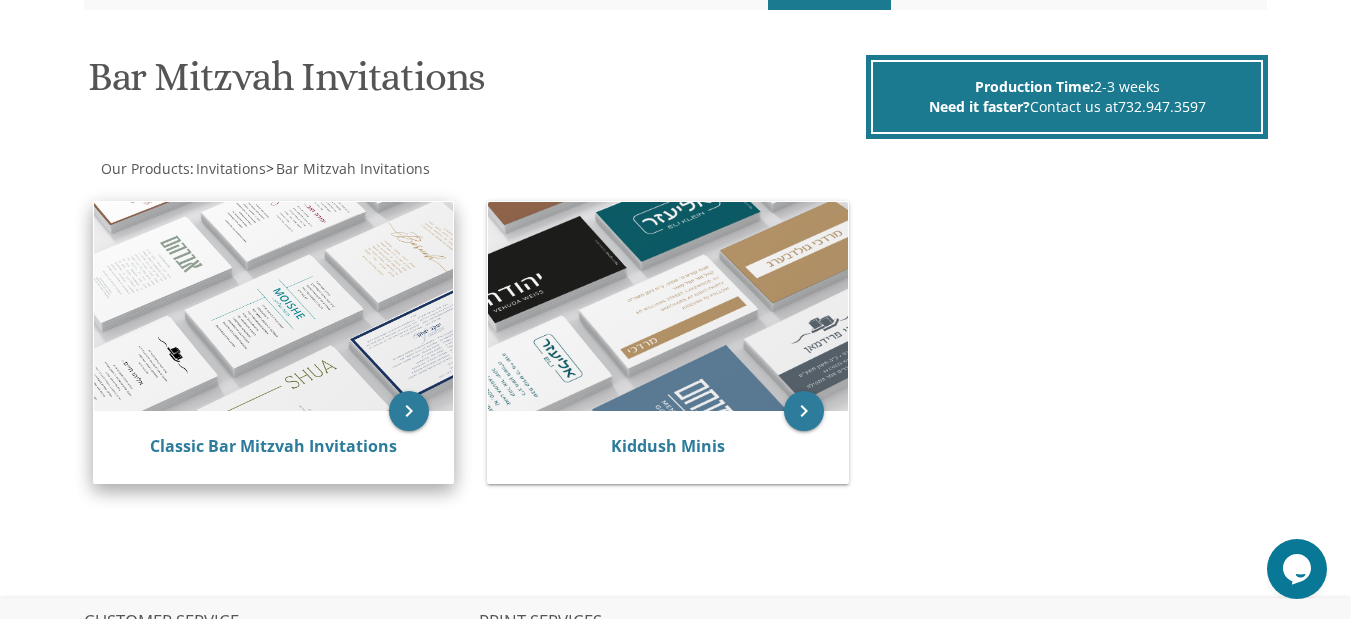 click on "Classic Bar Mitzvah Invitations" at bounding box center [273, 447] 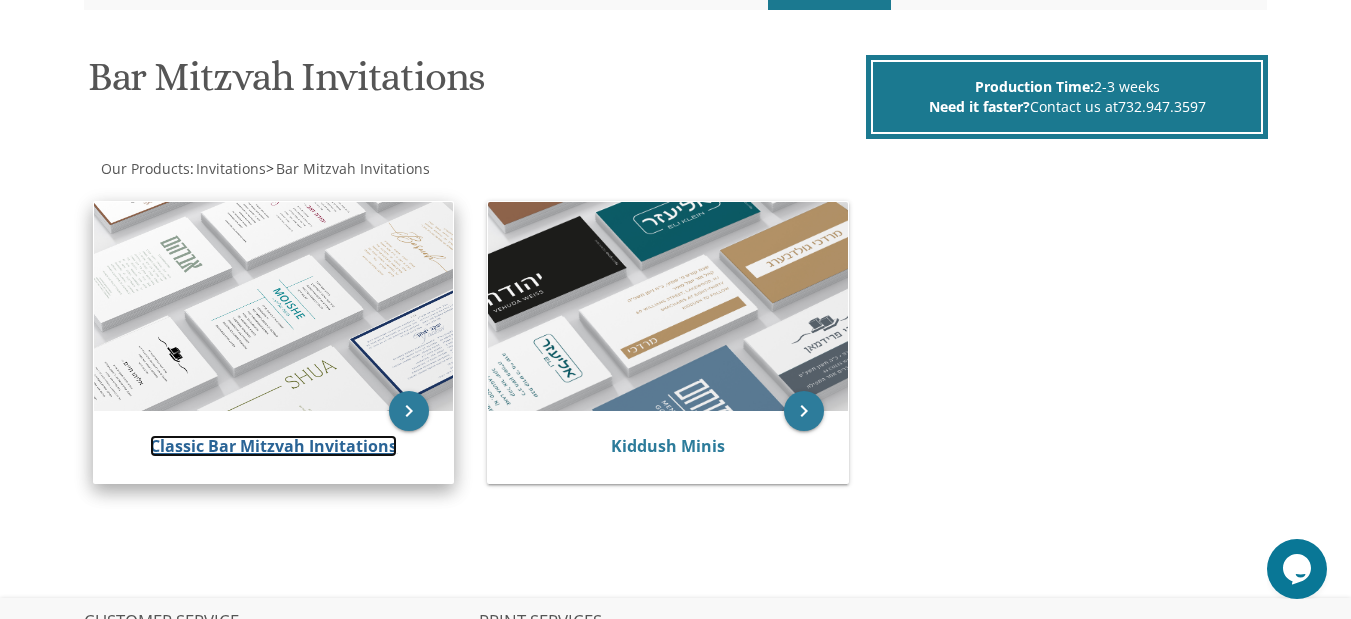 click on "Classic Bar Mitzvah Invitations" at bounding box center [273, 446] 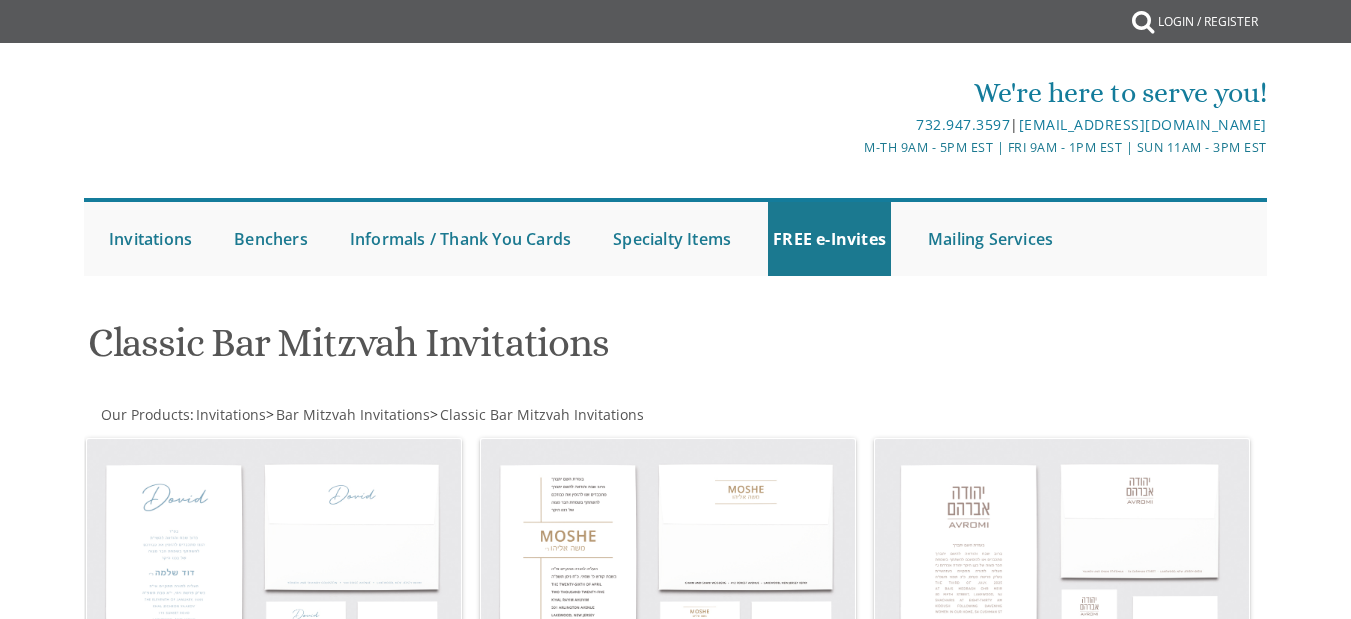 scroll, scrollTop: 0, scrollLeft: 0, axis: both 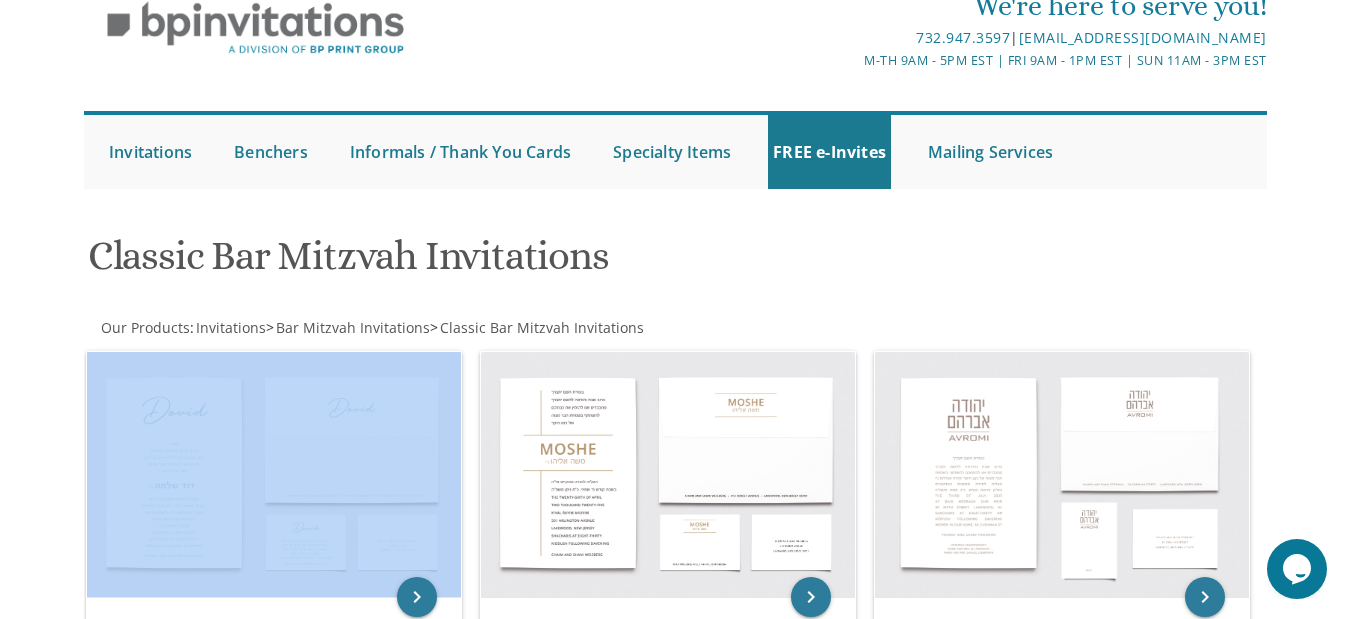click on "My Cart
Total:
View Cart   Item(s)
Submit
My Cart
Total:
View Cart   Item(s)
Login / Register
|" at bounding box center [675, 1702] 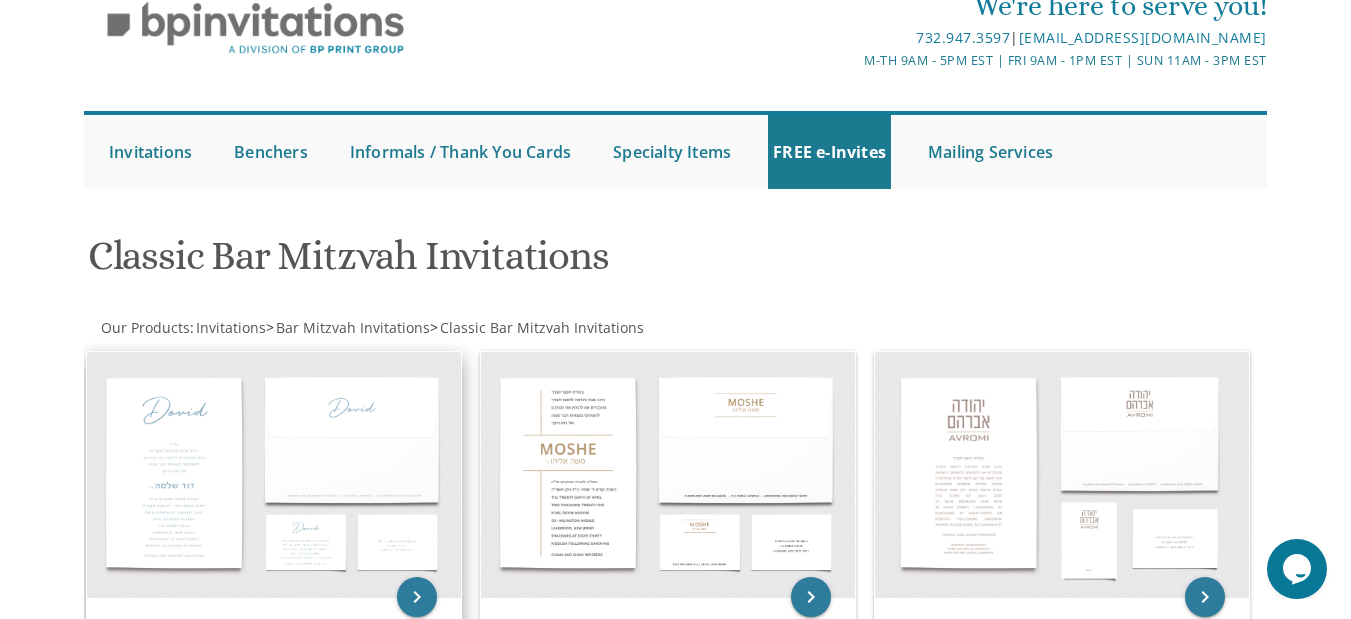 click at bounding box center (274, 475) 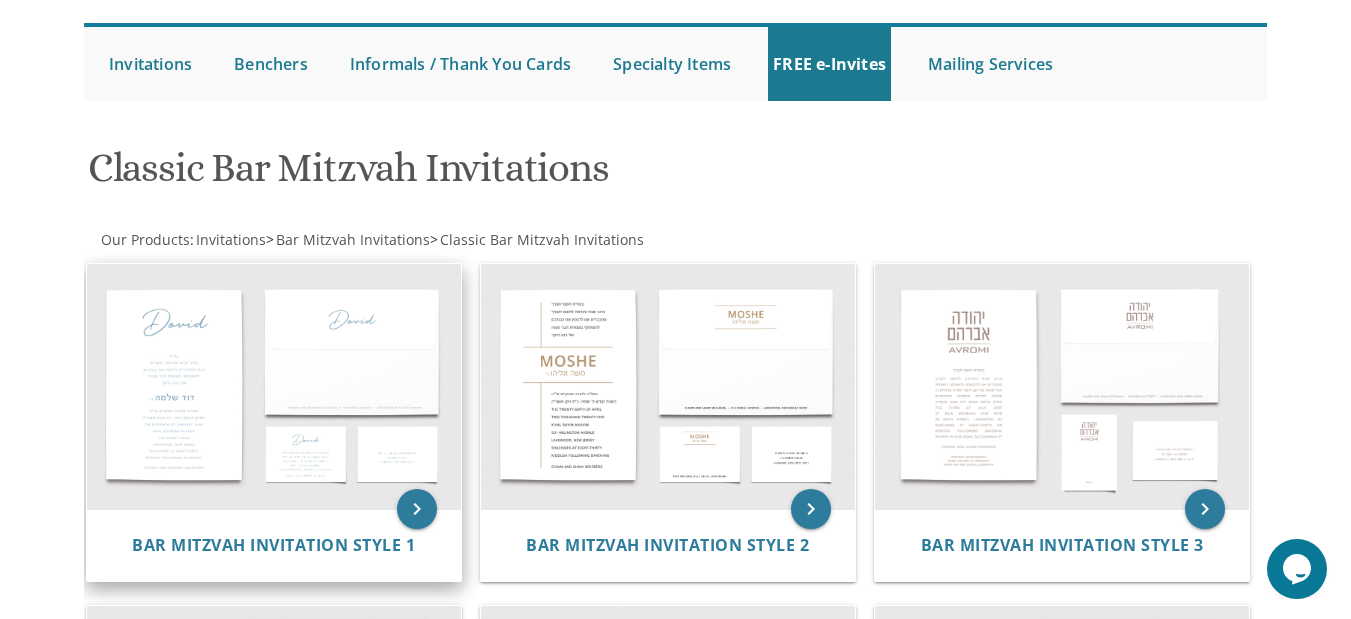 scroll, scrollTop: 179, scrollLeft: 0, axis: vertical 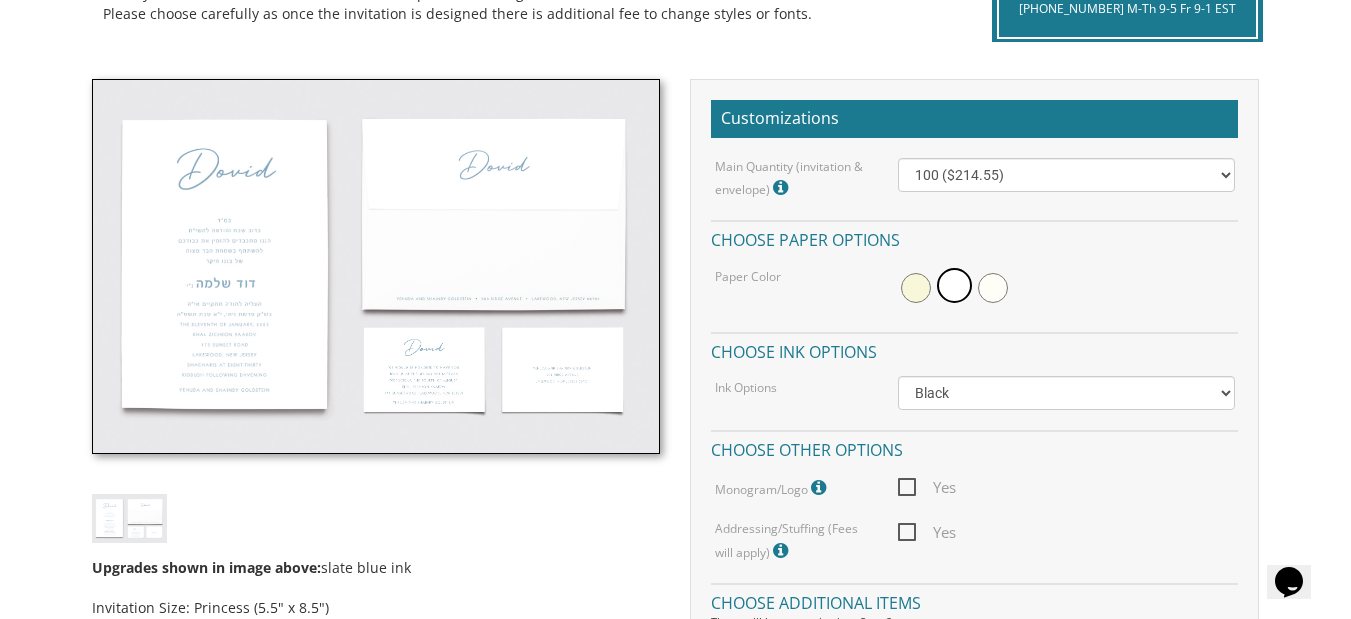 click at bounding box center [376, 266] 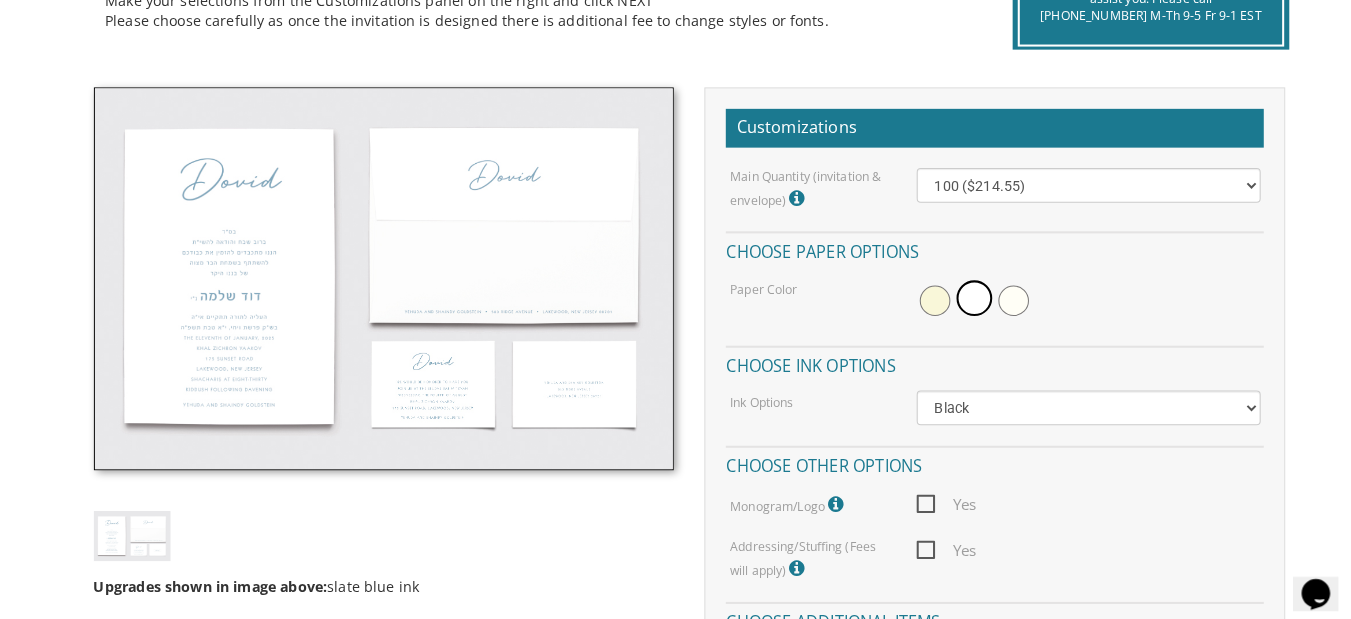 scroll, scrollTop: 503, scrollLeft: 0, axis: vertical 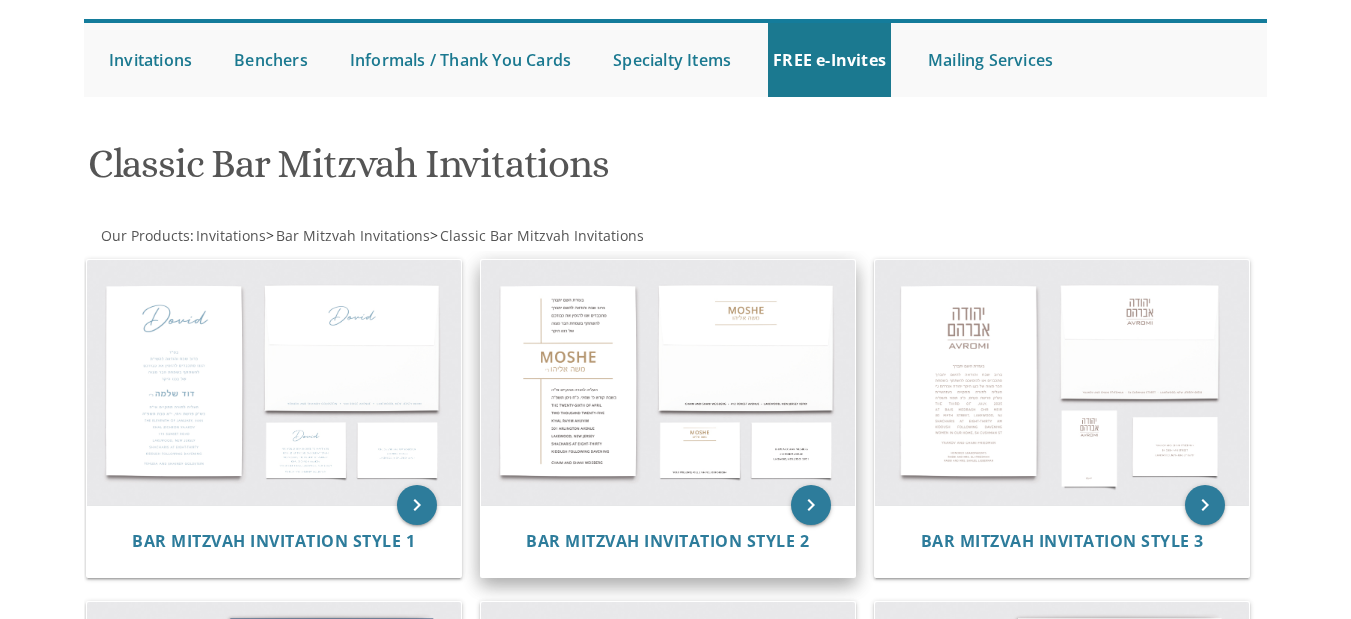 click at bounding box center [668, 383] 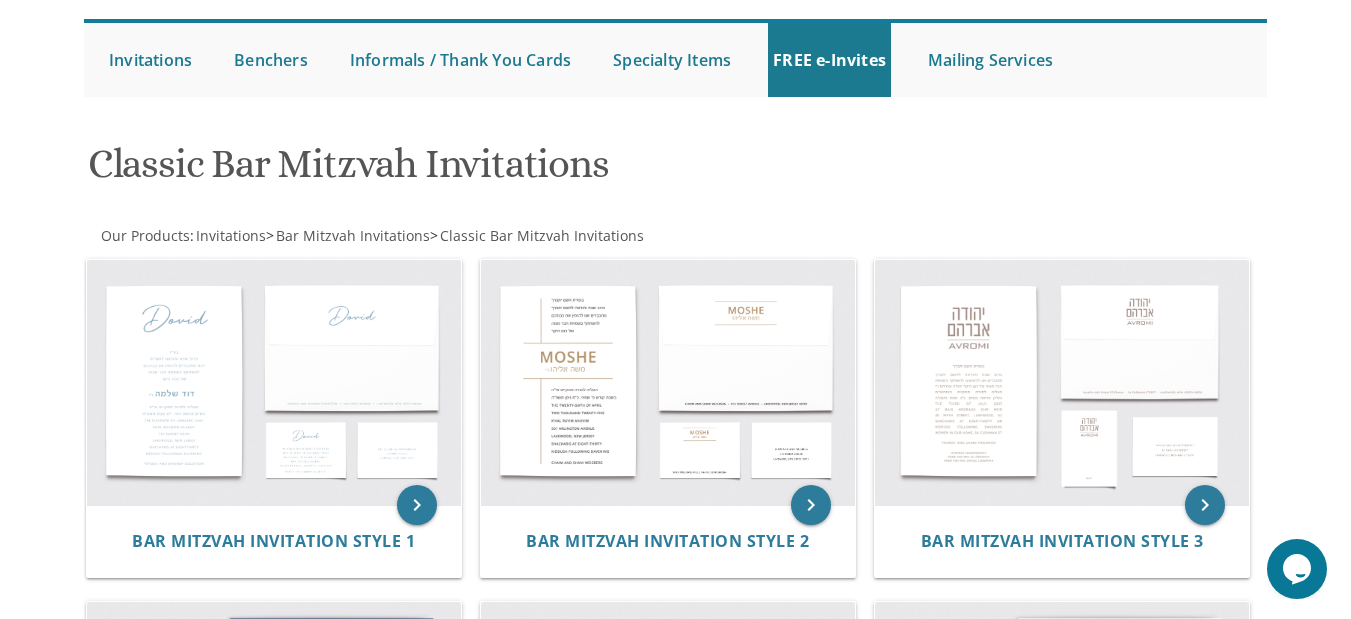 scroll, scrollTop: 0, scrollLeft: 0, axis: both 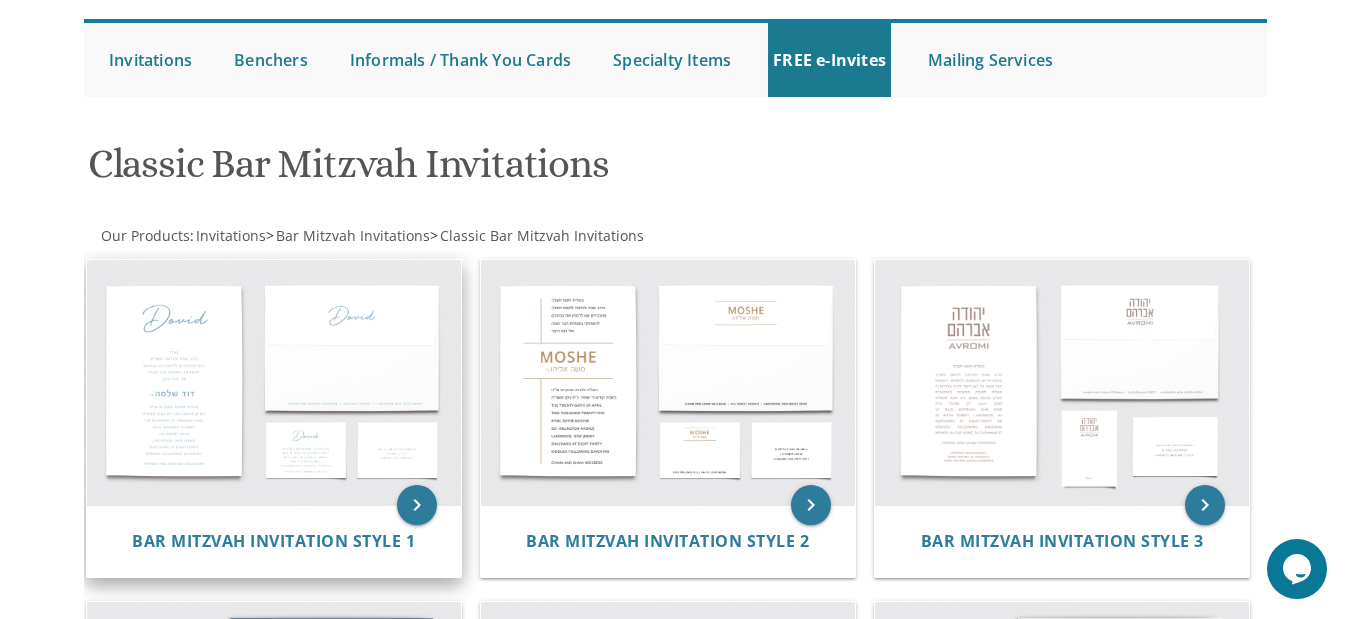 click at bounding box center (274, 383) 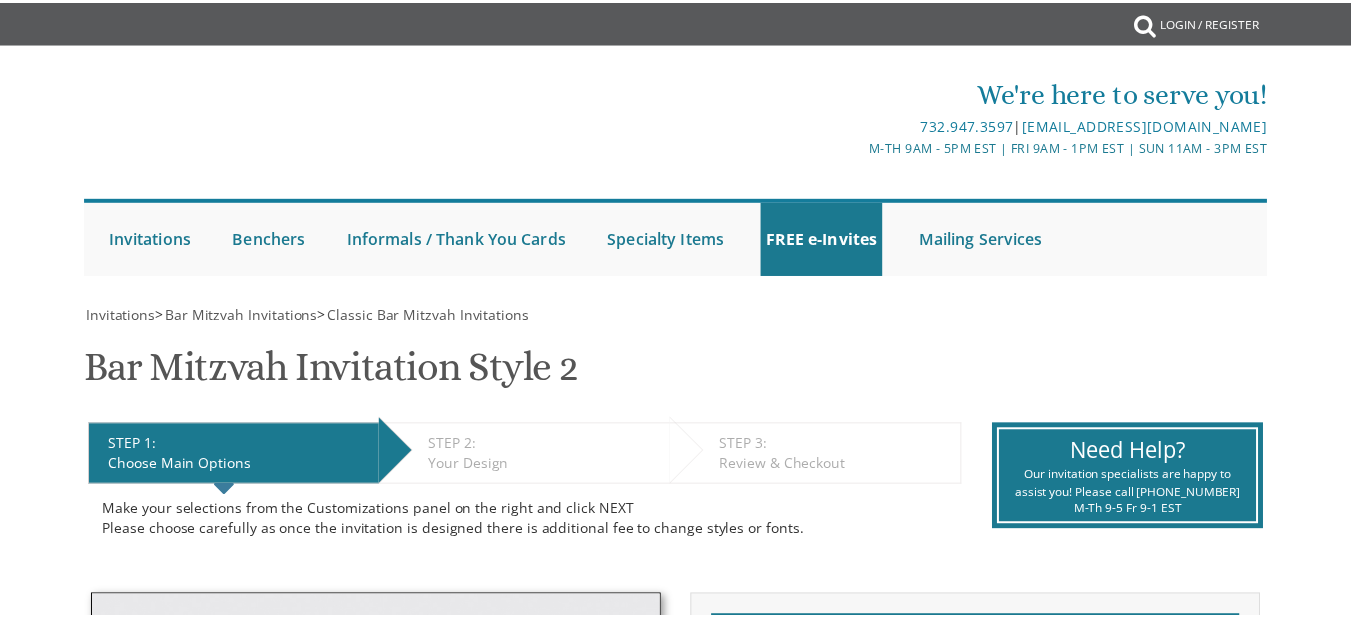 scroll, scrollTop: 0, scrollLeft: 0, axis: both 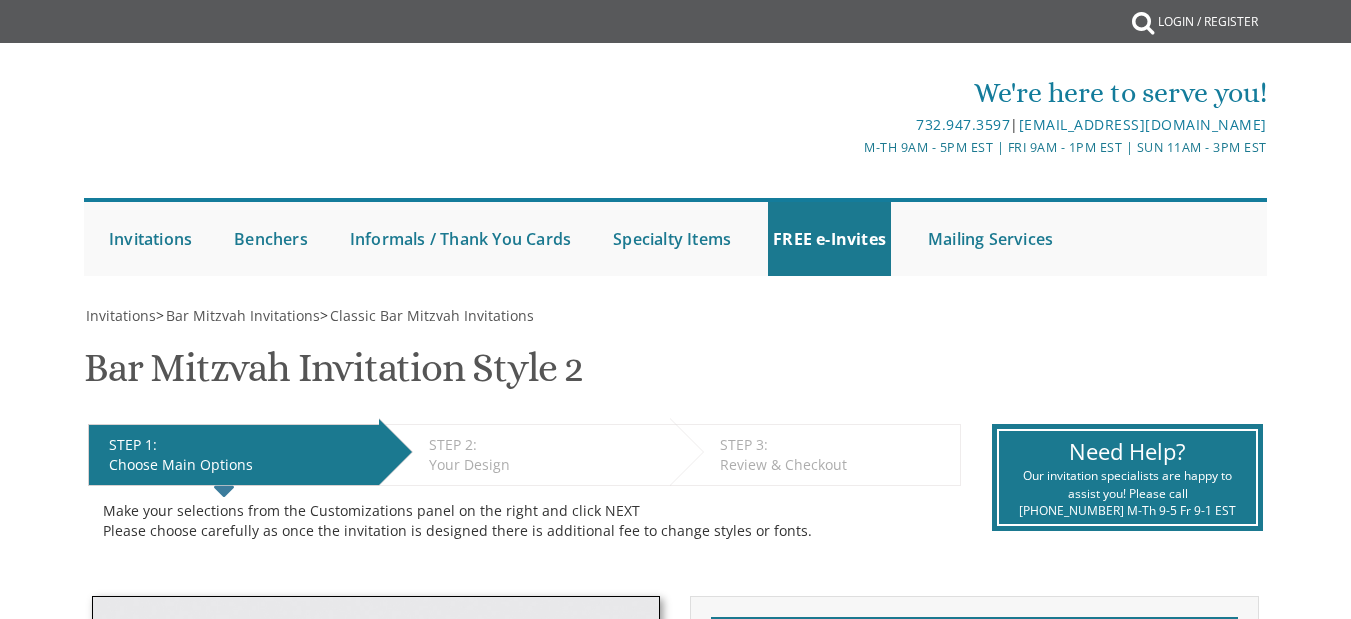 click on "Make your selections from the Customizations panel on the right and click NEXT Please choose carefully as once the invitation is designed there is additional fee to change styles or fonts.
Please scroll through this preview and ensure that your information is correct to forward to our design specialists to create a mockup for you. Feel free to add notes and comments in the area provided." at bounding box center [524, 521] 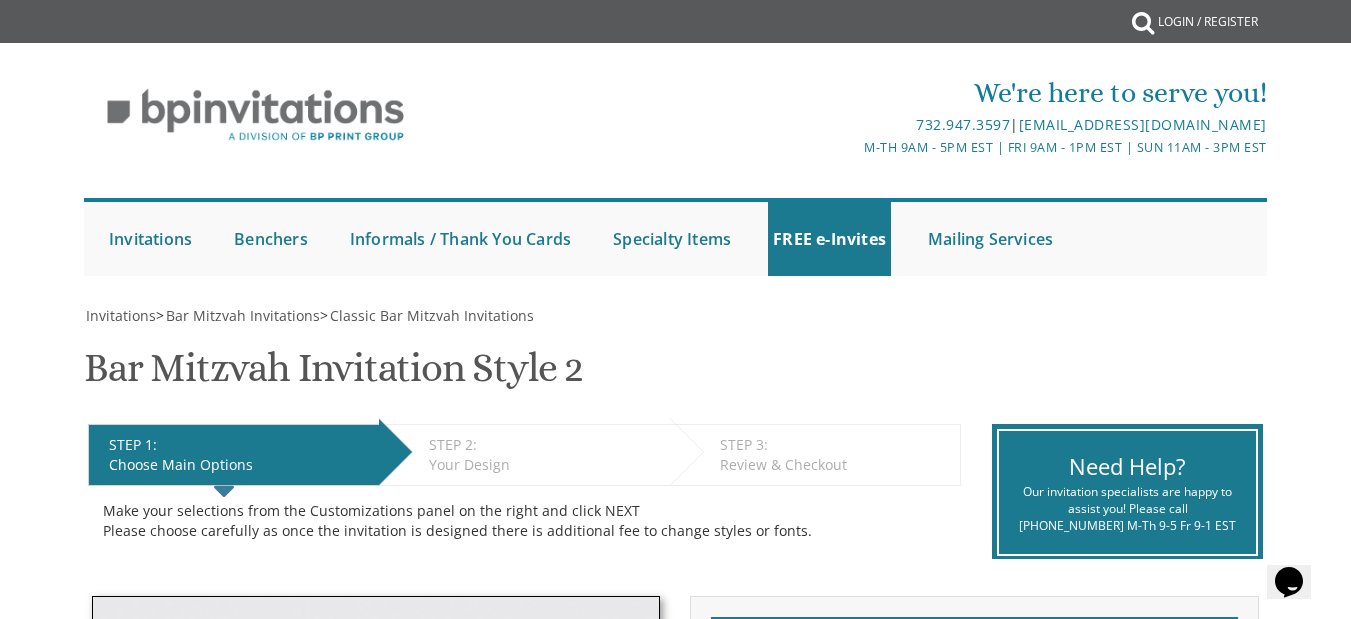 scroll, scrollTop: 0, scrollLeft: 0, axis: both 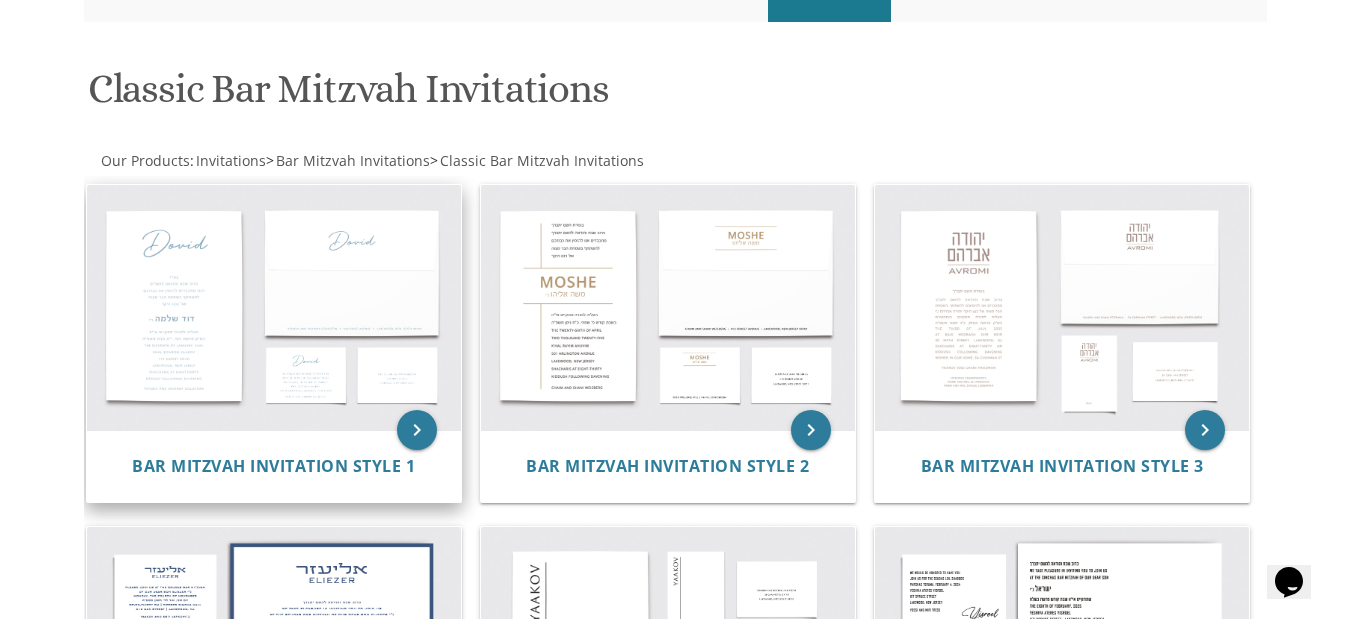 click at bounding box center [274, 308] 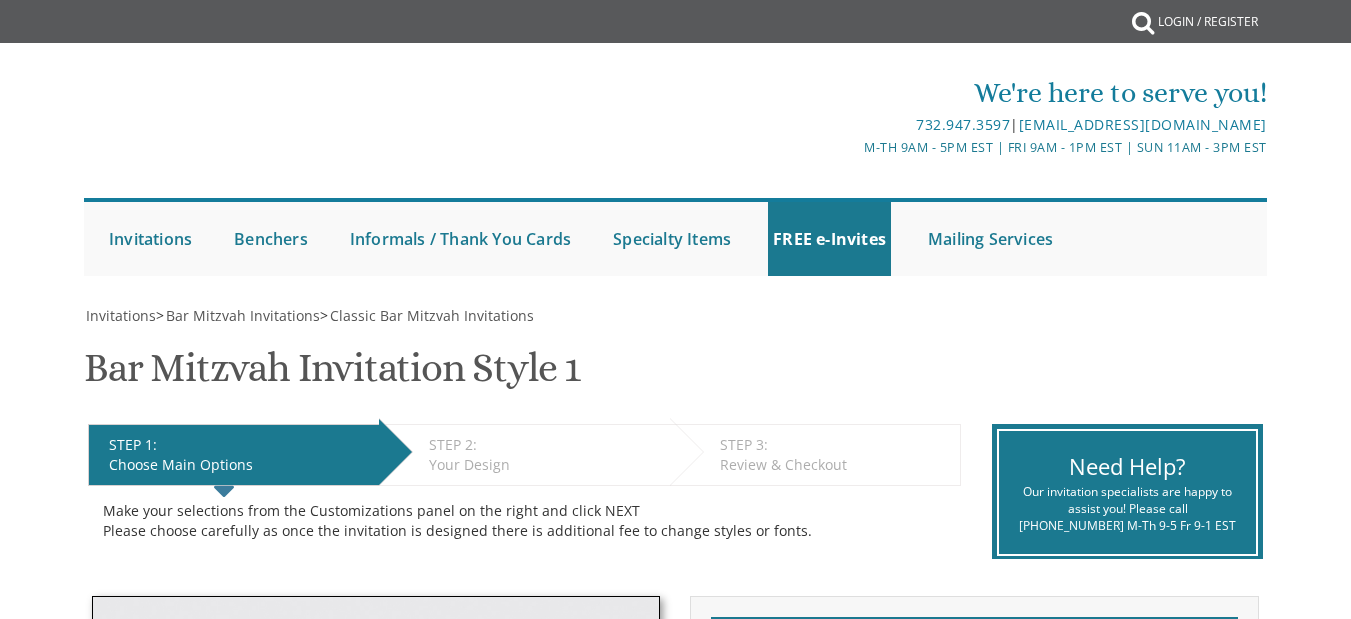 scroll, scrollTop: 0, scrollLeft: 0, axis: both 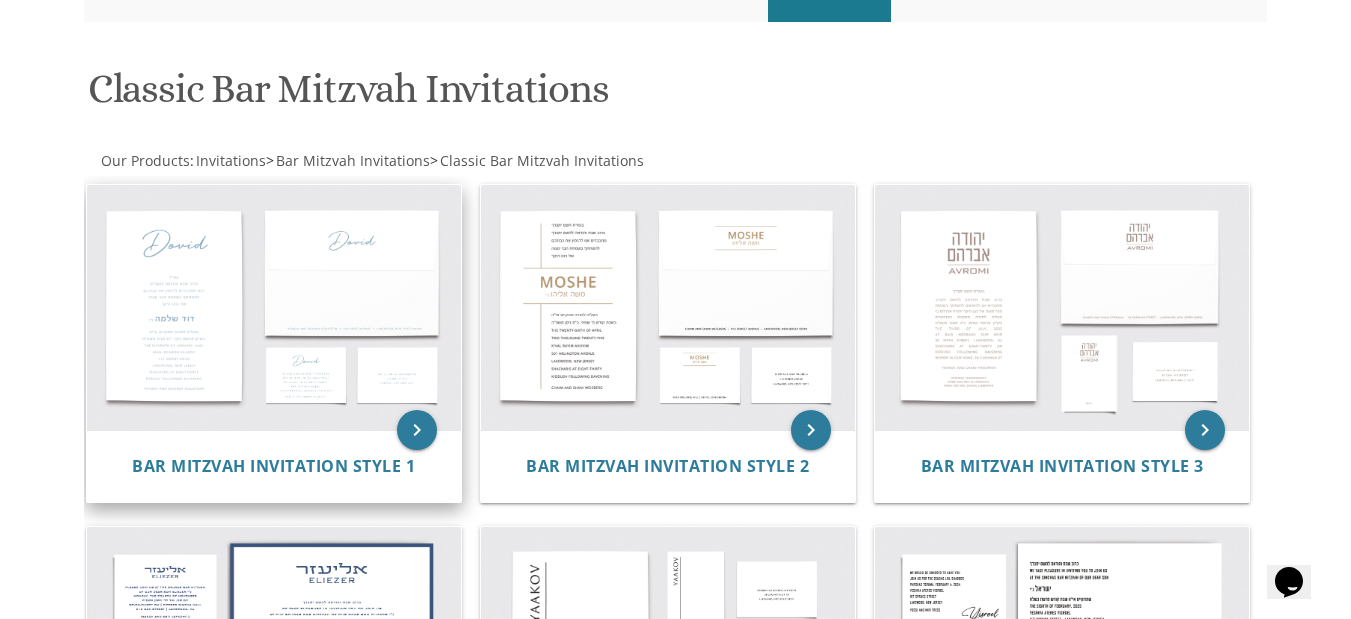 click at bounding box center (274, 308) 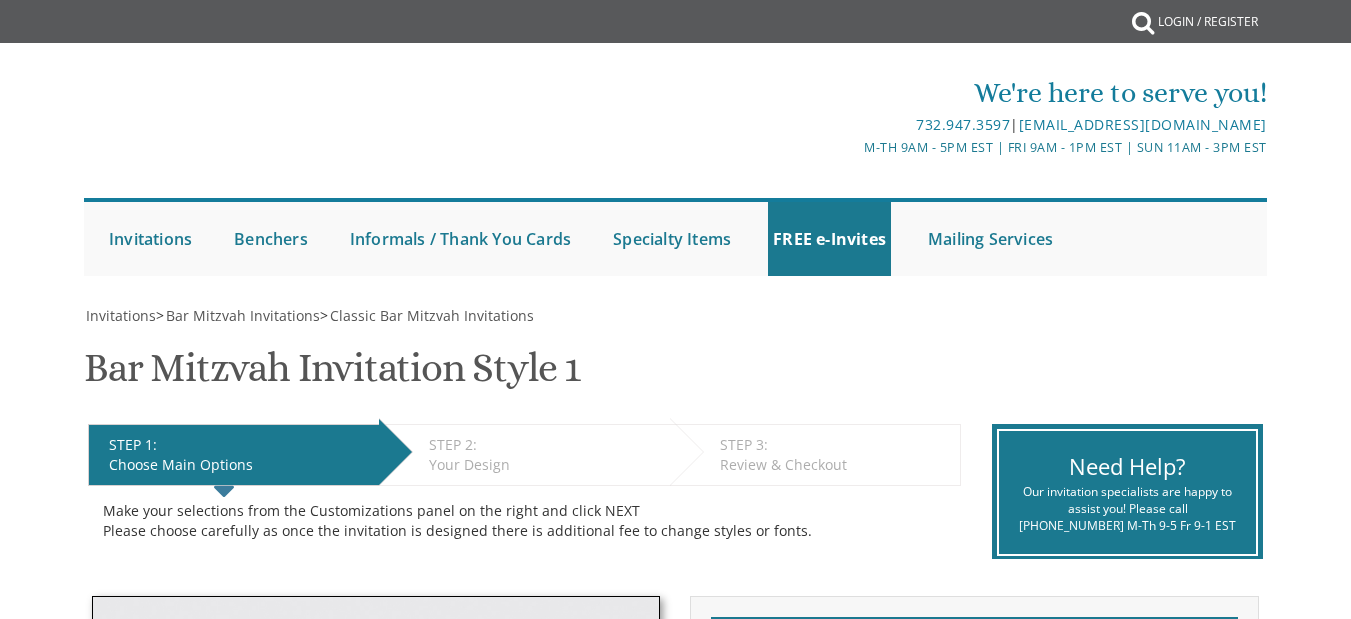 scroll, scrollTop: 0, scrollLeft: 0, axis: both 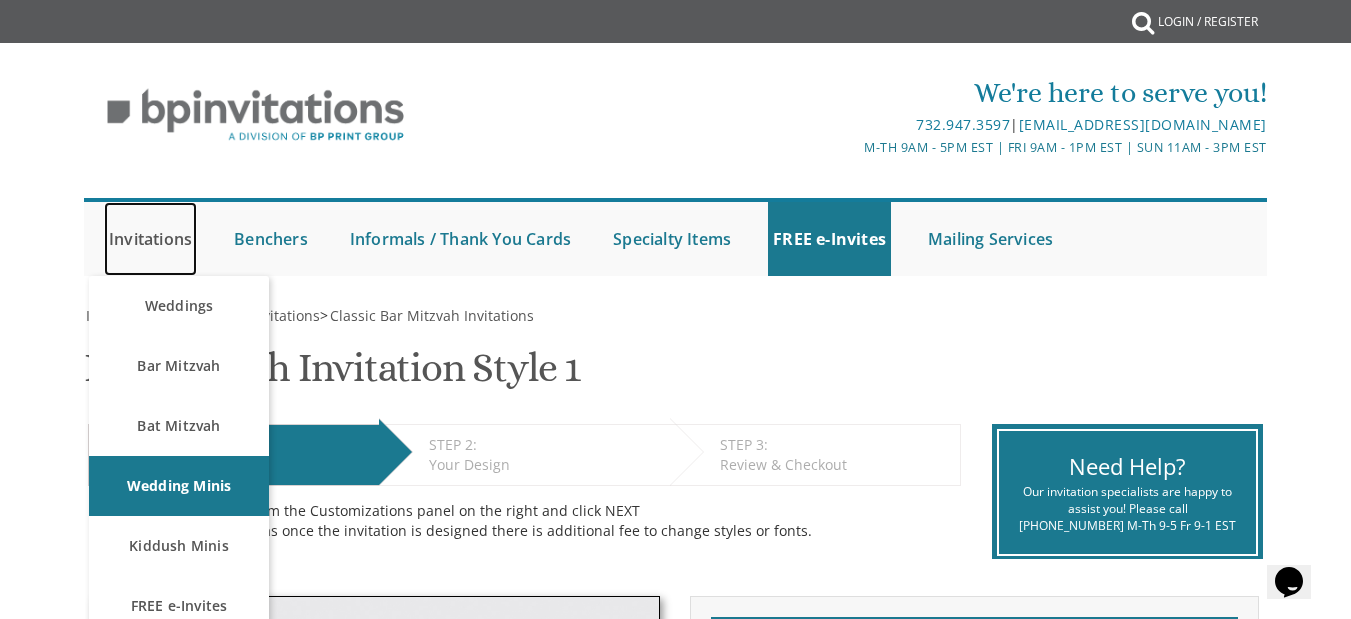 click on "Invitations" at bounding box center (150, 239) 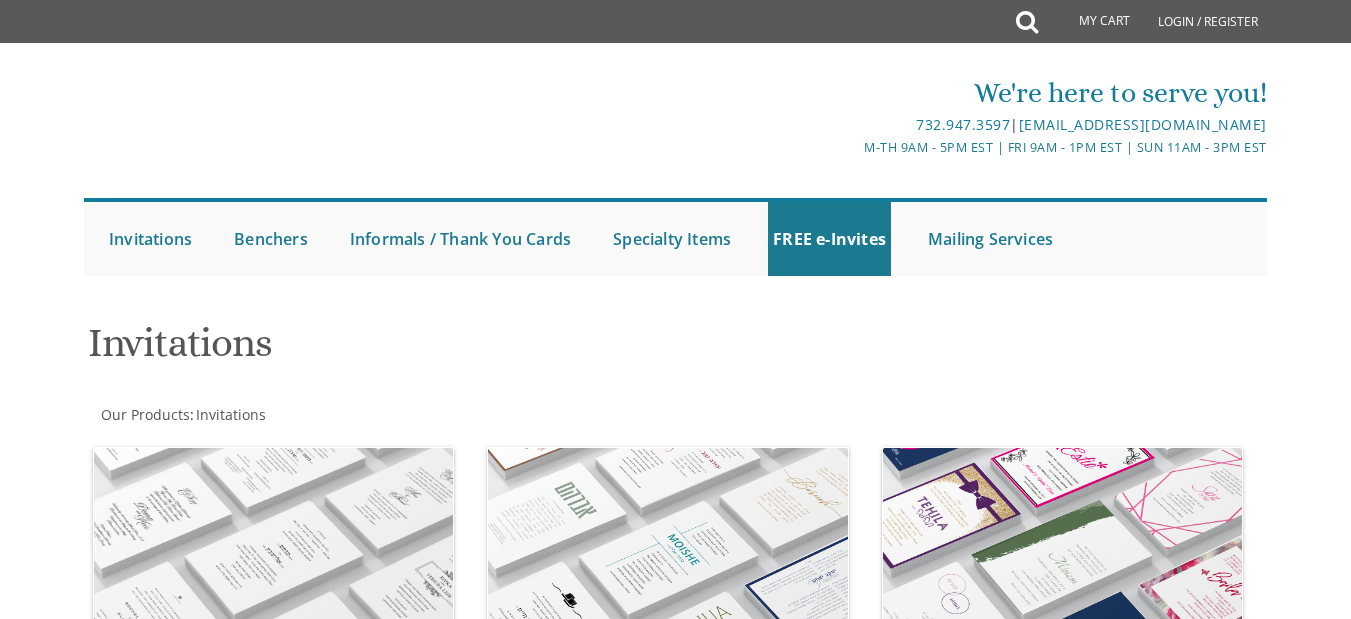 scroll, scrollTop: 0, scrollLeft: 0, axis: both 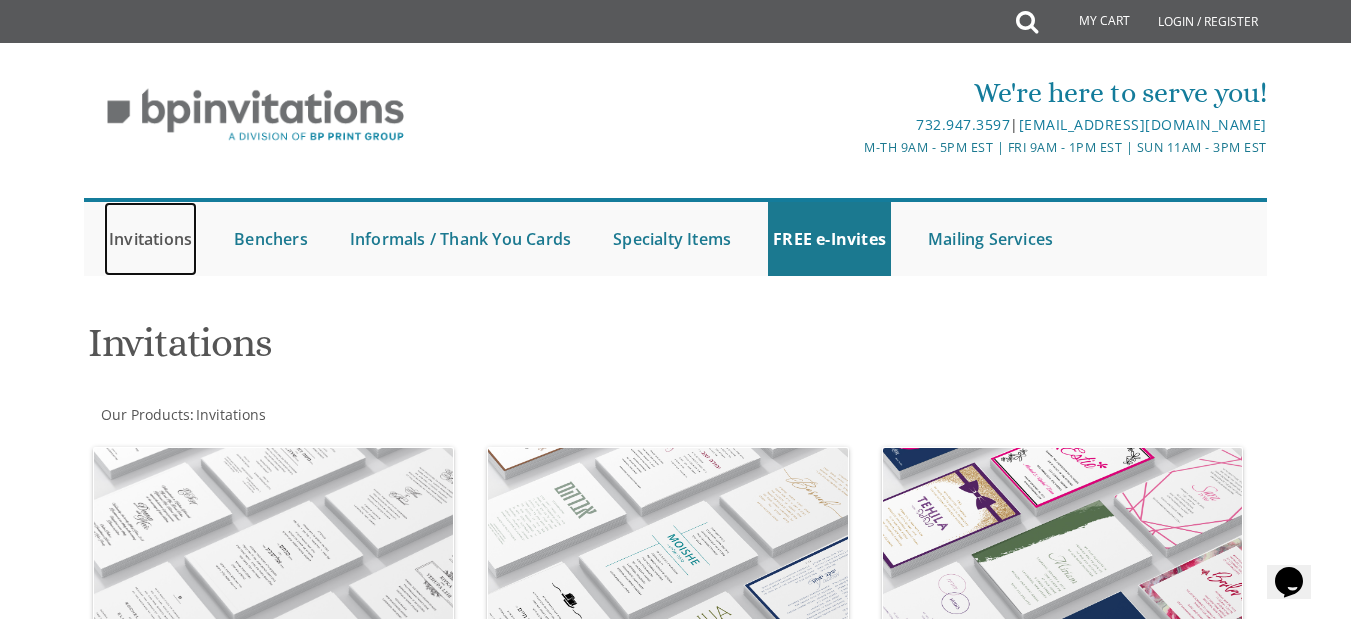click on "Invitations" at bounding box center [150, 239] 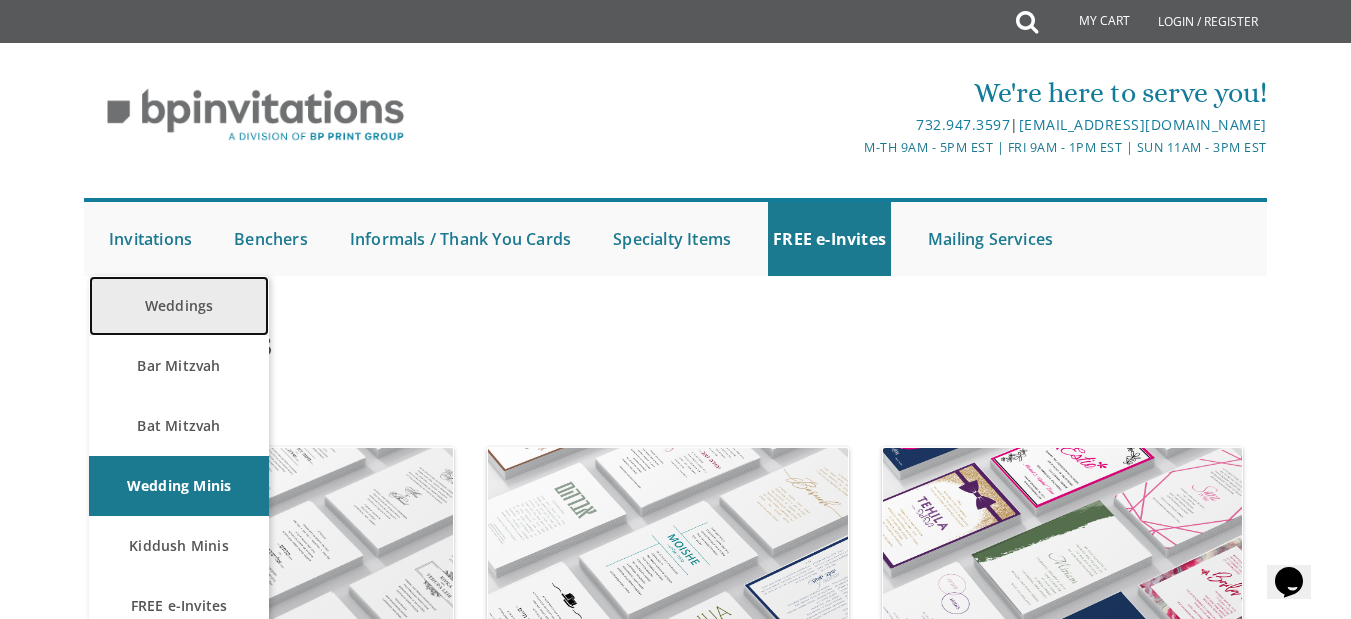 click on "Weddings" at bounding box center [179, 306] 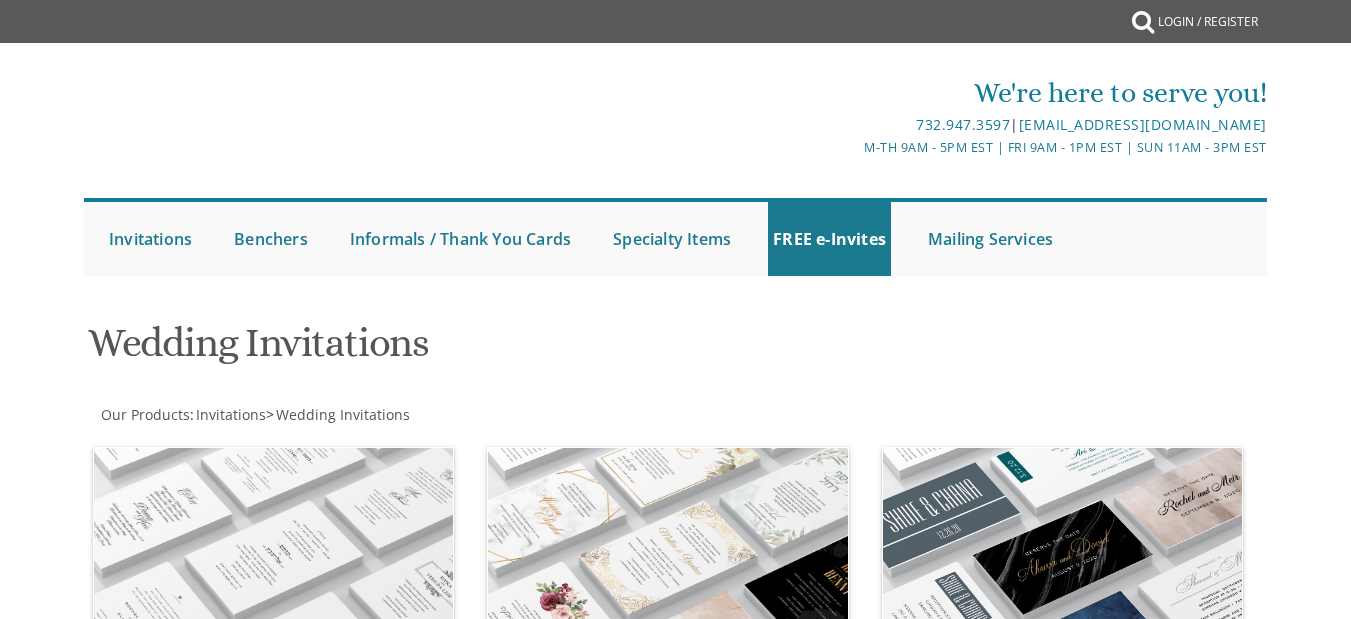 scroll, scrollTop: 0, scrollLeft: 0, axis: both 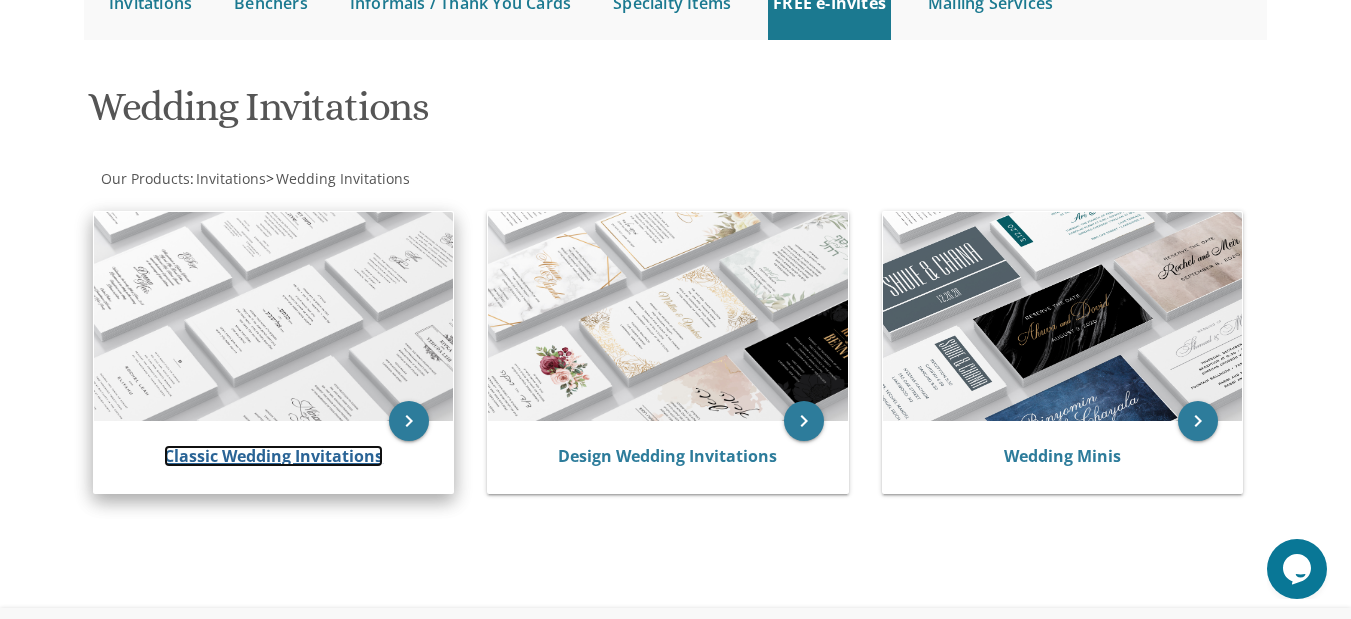 click on "Classic Wedding Invitations" at bounding box center [273, 456] 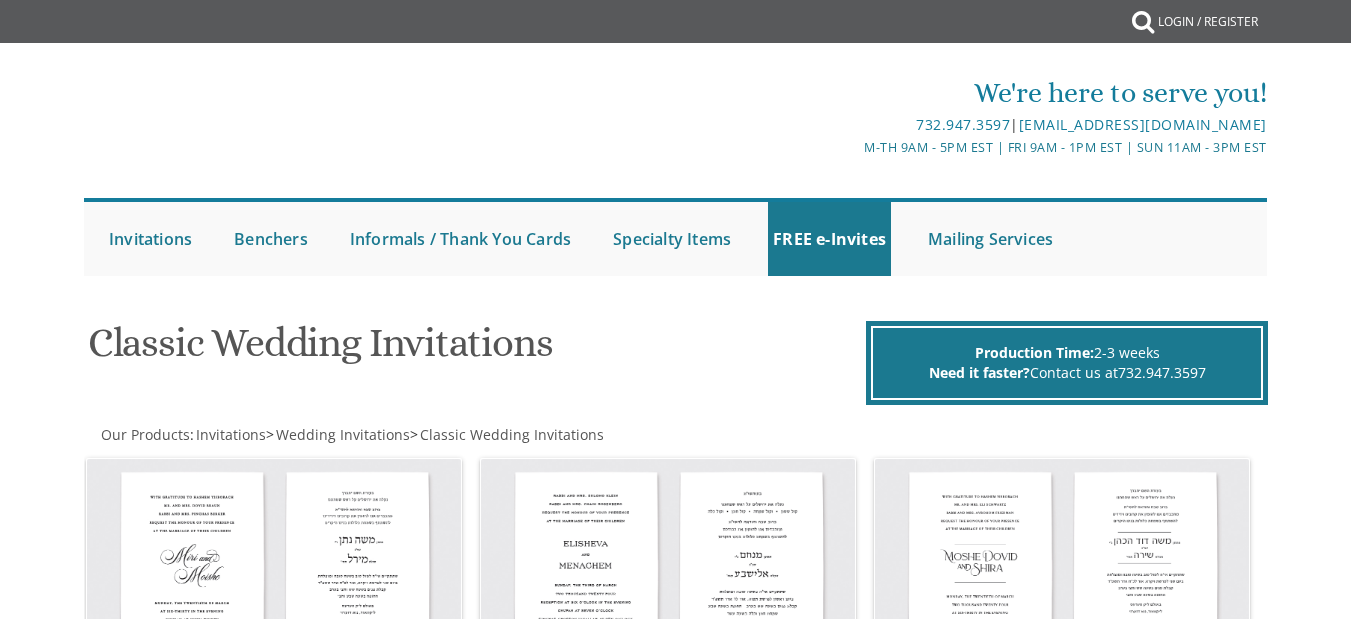 scroll, scrollTop: 0, scrollLeft: 0, axis: both 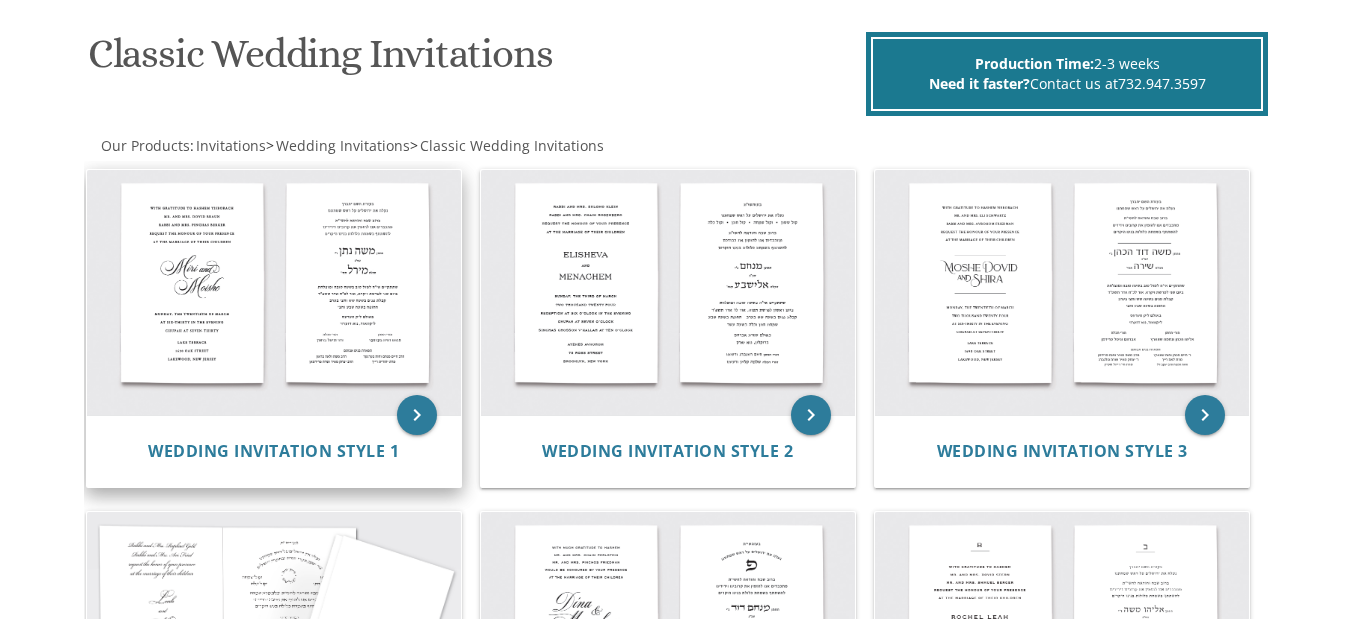 click at bounding box center (274, 293) 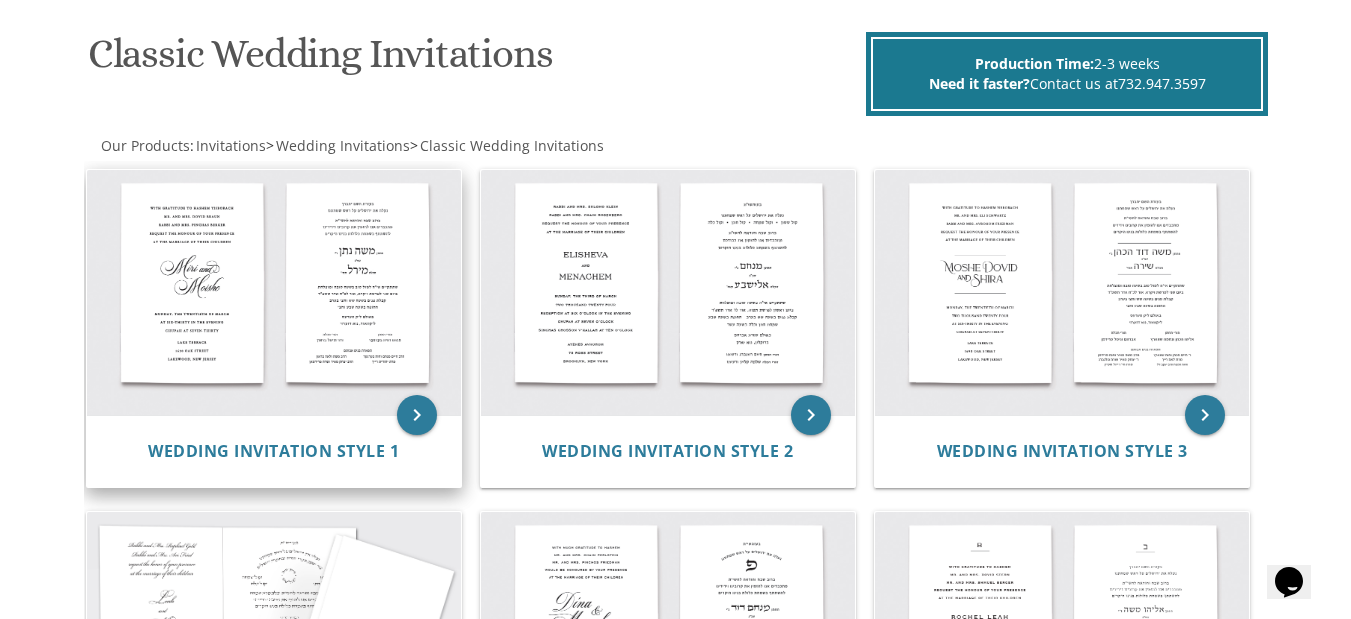 scroll, scrollTop: 0, scrollLeft: 0, axis: both 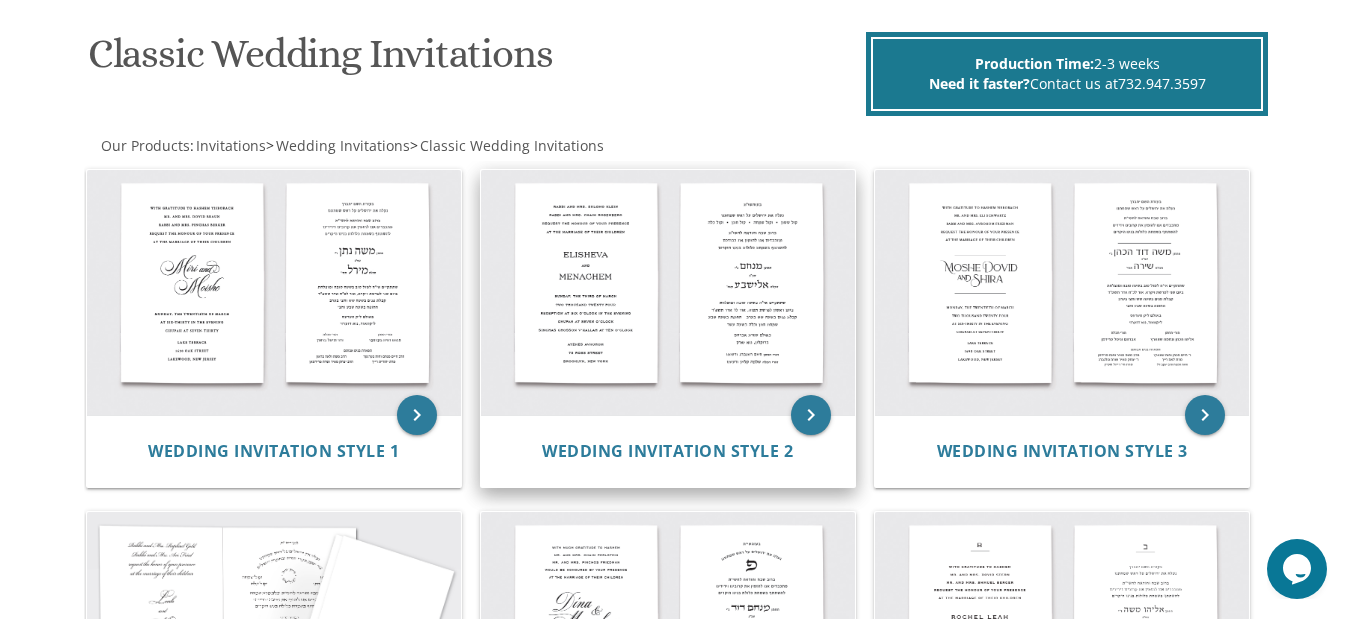 click at bounding box center (668, 293) 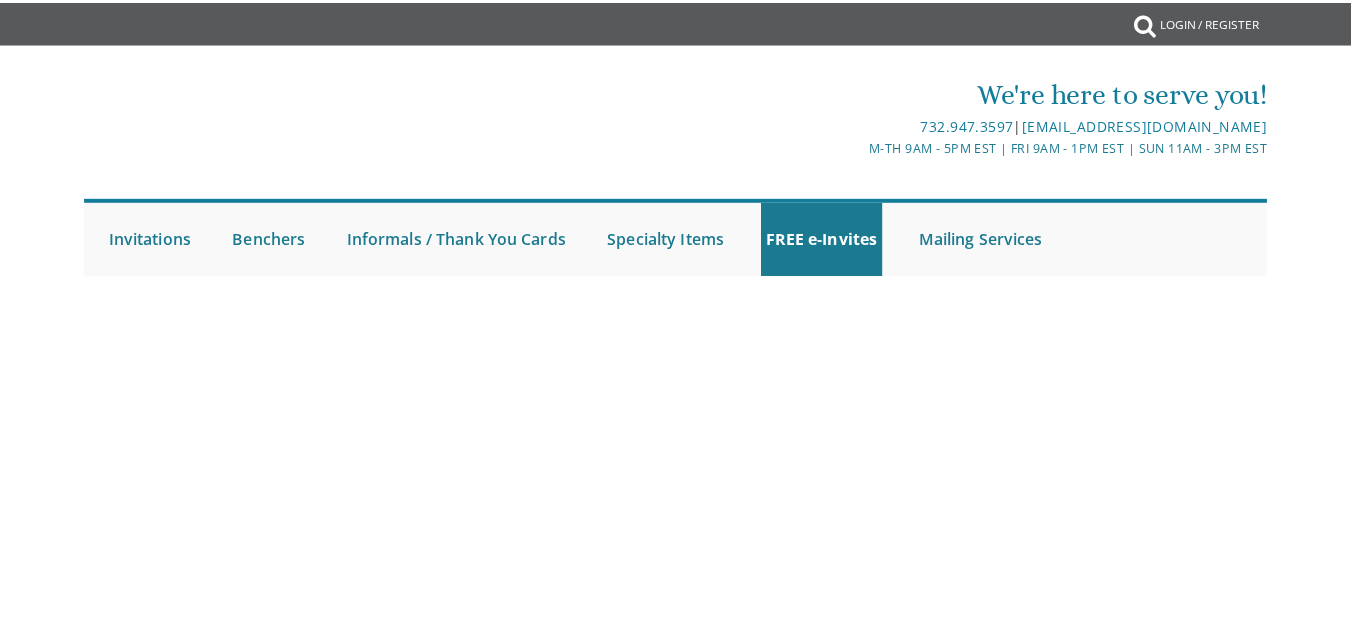 scroll, scrollTop: 0, scrollLeft: 0, axis: both 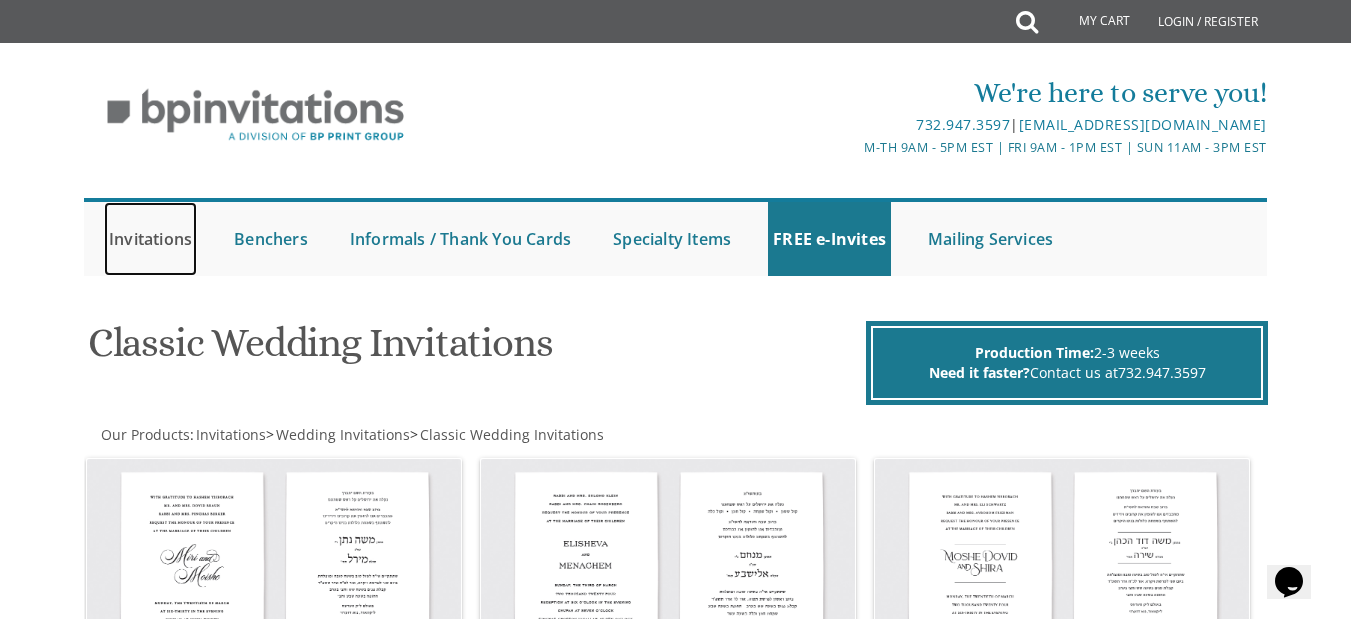 click on "Invitations" at bounding box center [150, 239] 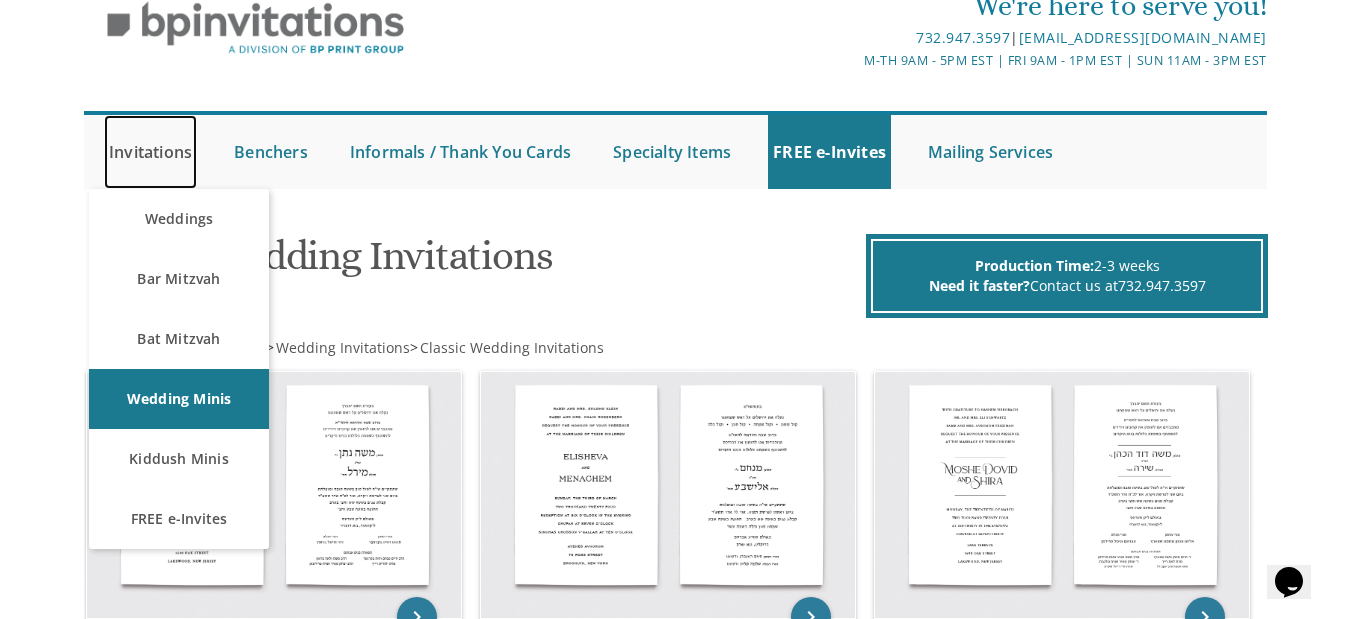 scroll, scrollTop: 86, scrollLeft: 0, axis: vertical 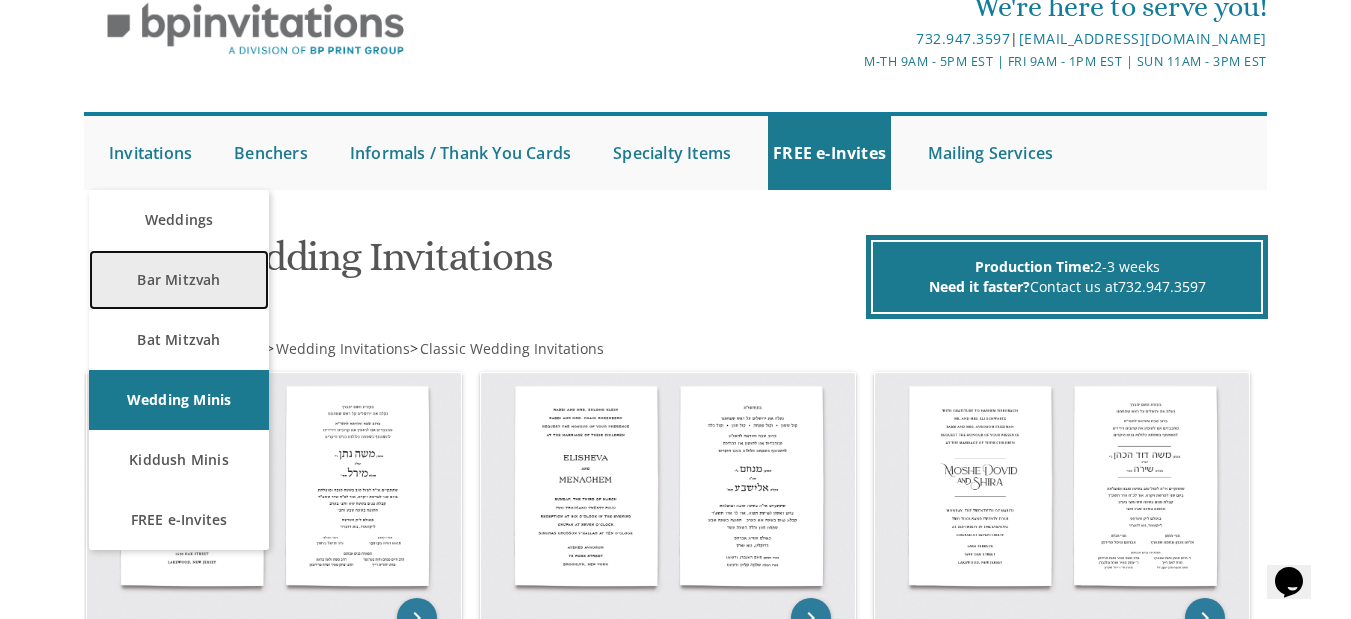 click on "Bar Mitzvah" at bounding box center (179, 280) 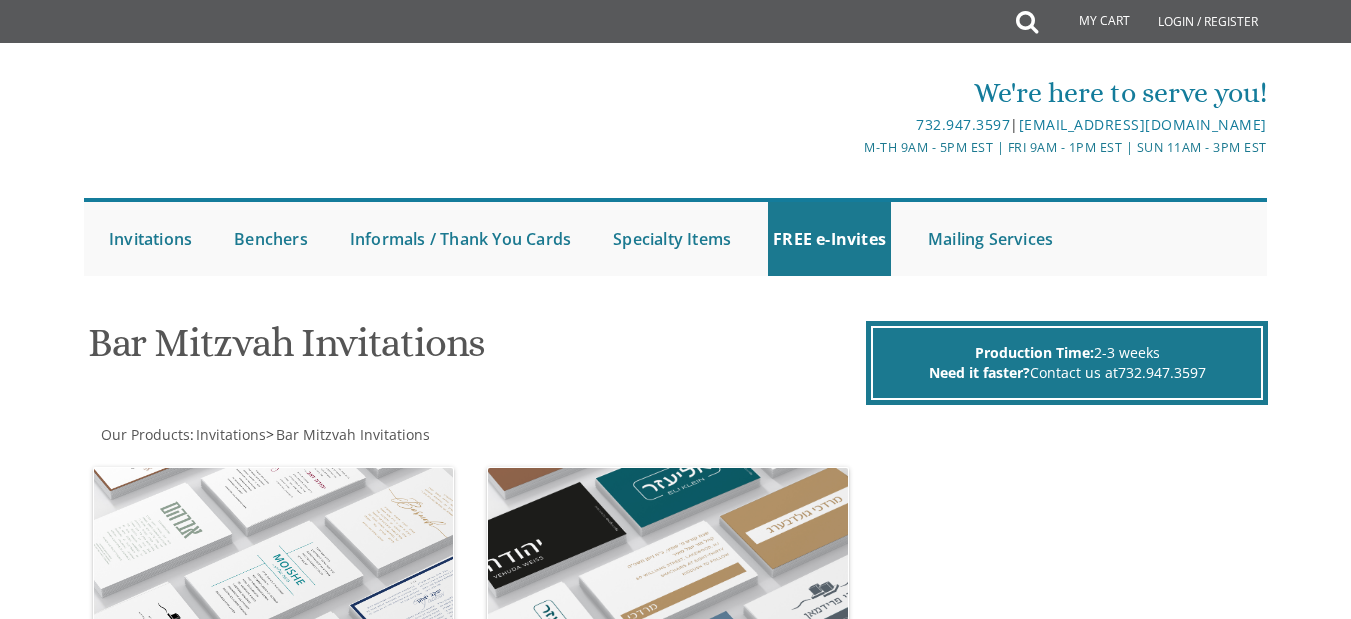 scroll, scrollTop: 0, scrollLeft: 0, axis: both 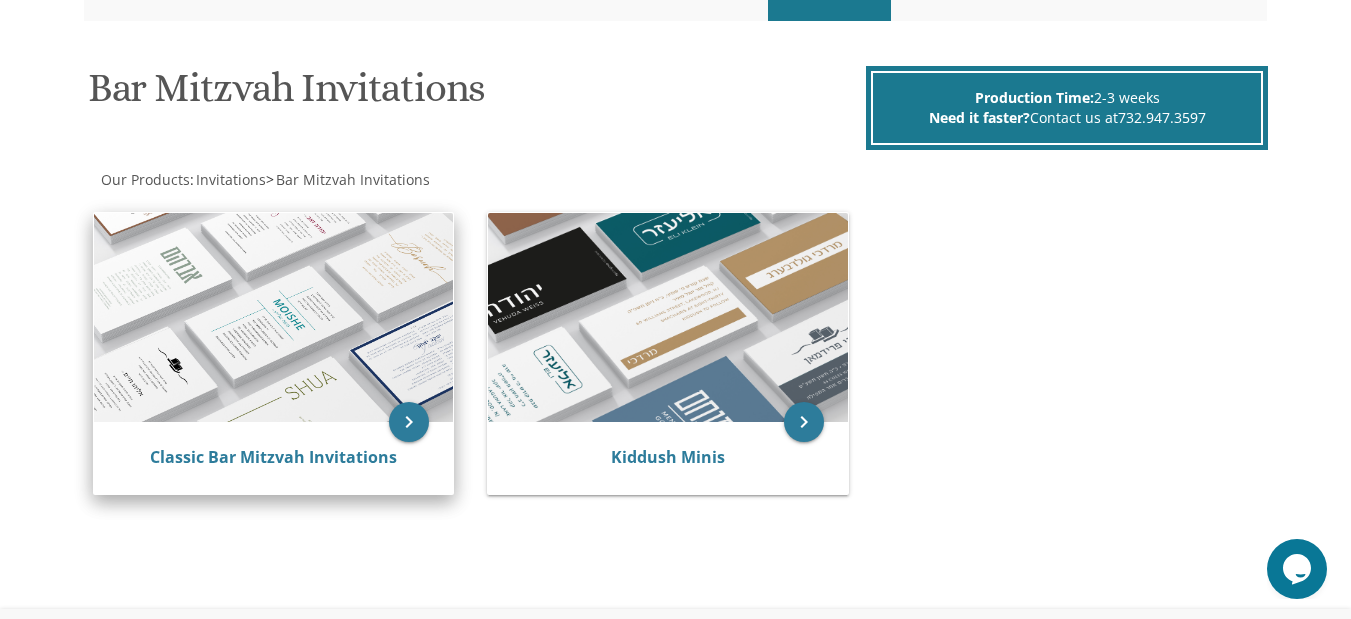 click at bounding box center [273, 318] 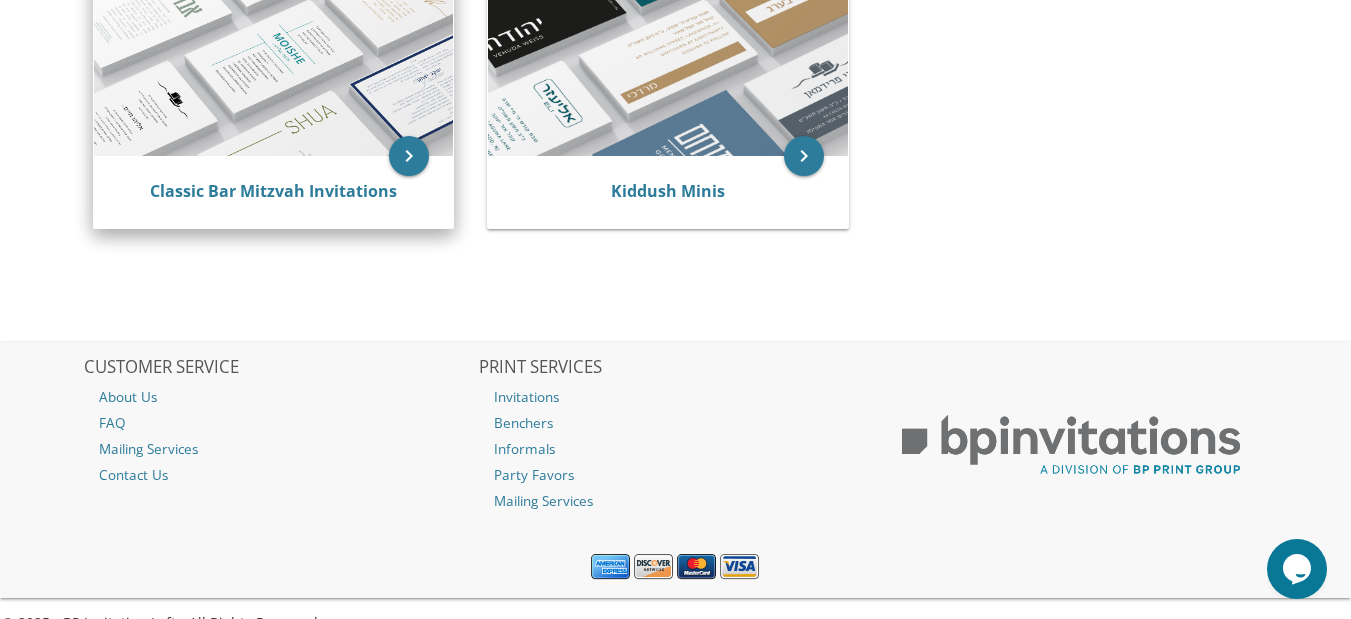 scroll, scrollTop: 555, scrollLeft: 0, axis: vertical 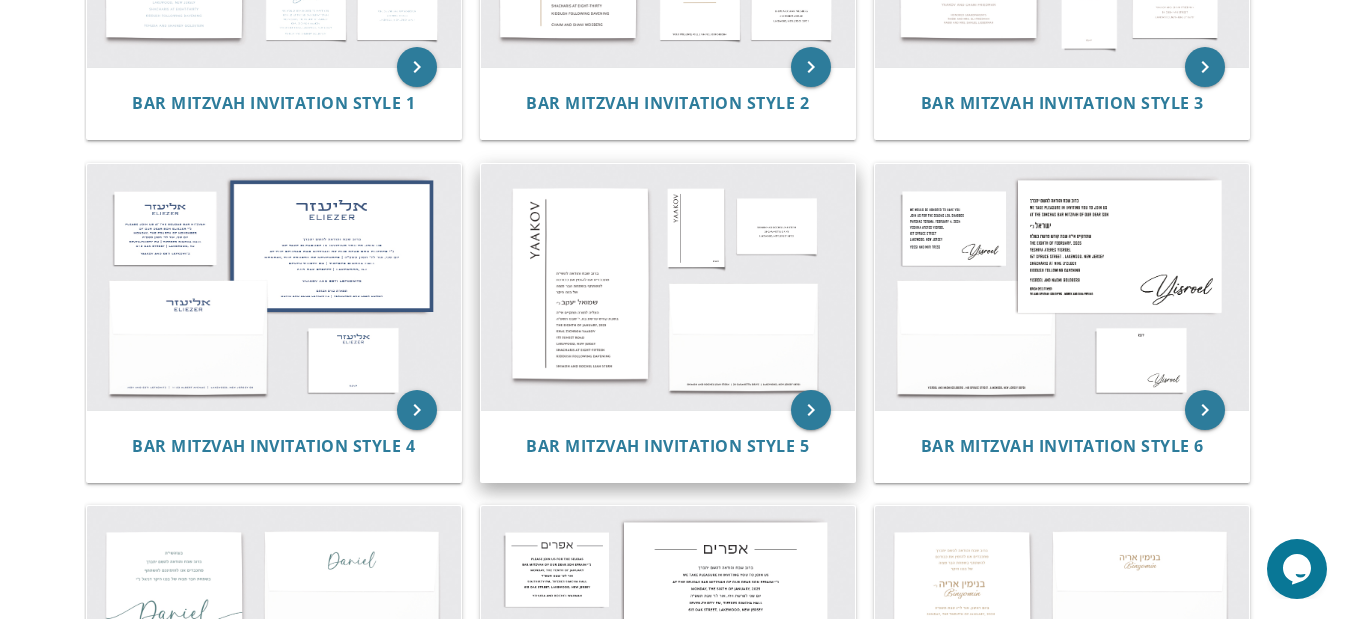 click at bounding box center [668, 287] 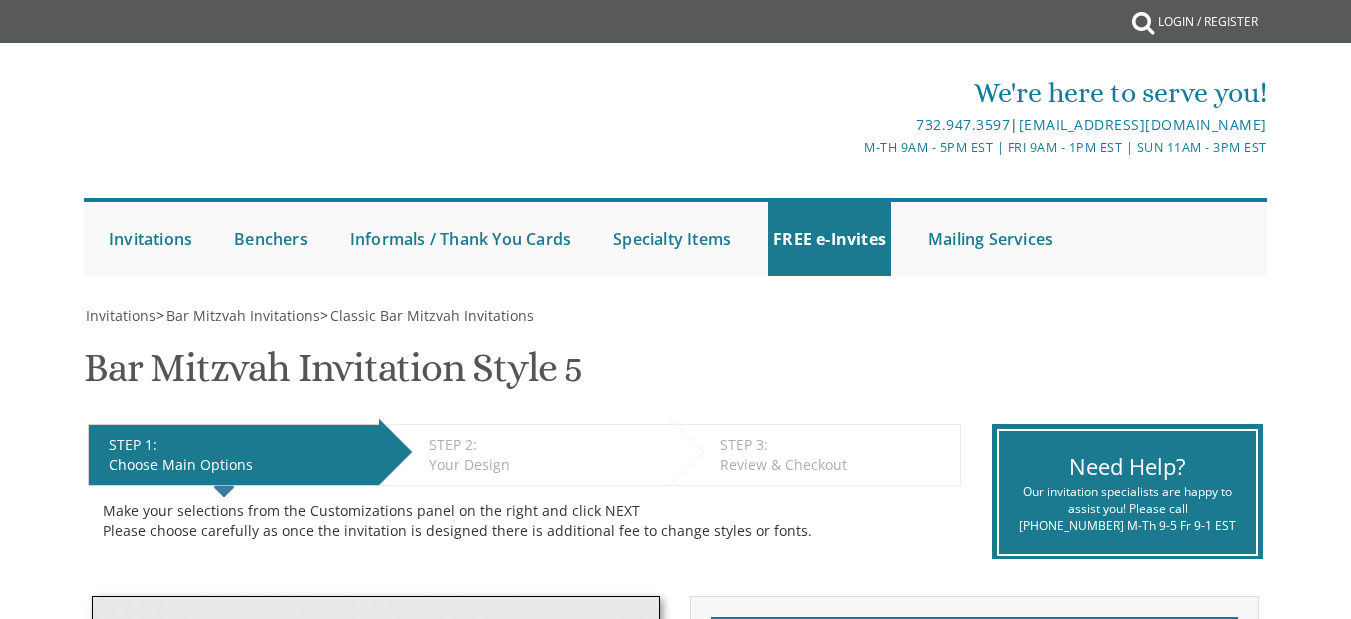 scroll, scrollTop: 0, scrollLeft: 0, axis: both 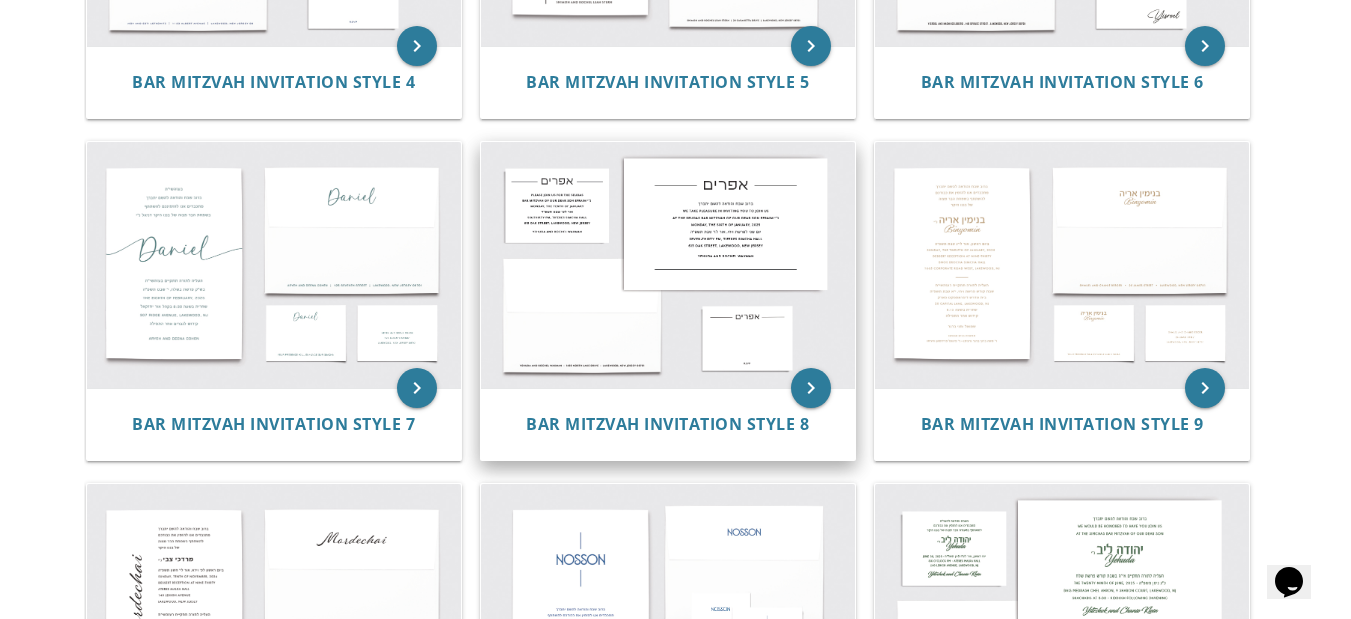 click at bounding box center [668, 265] 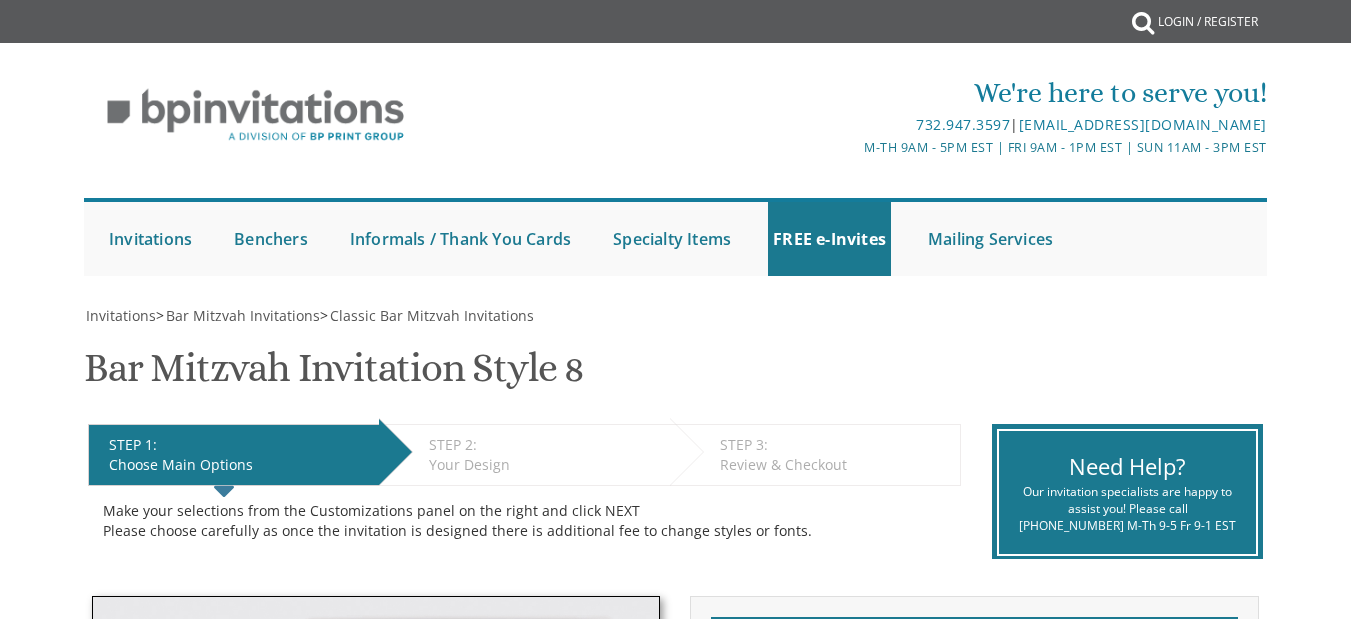 scroll, scrollTop: 0, scrollLeft: 0, axis: both 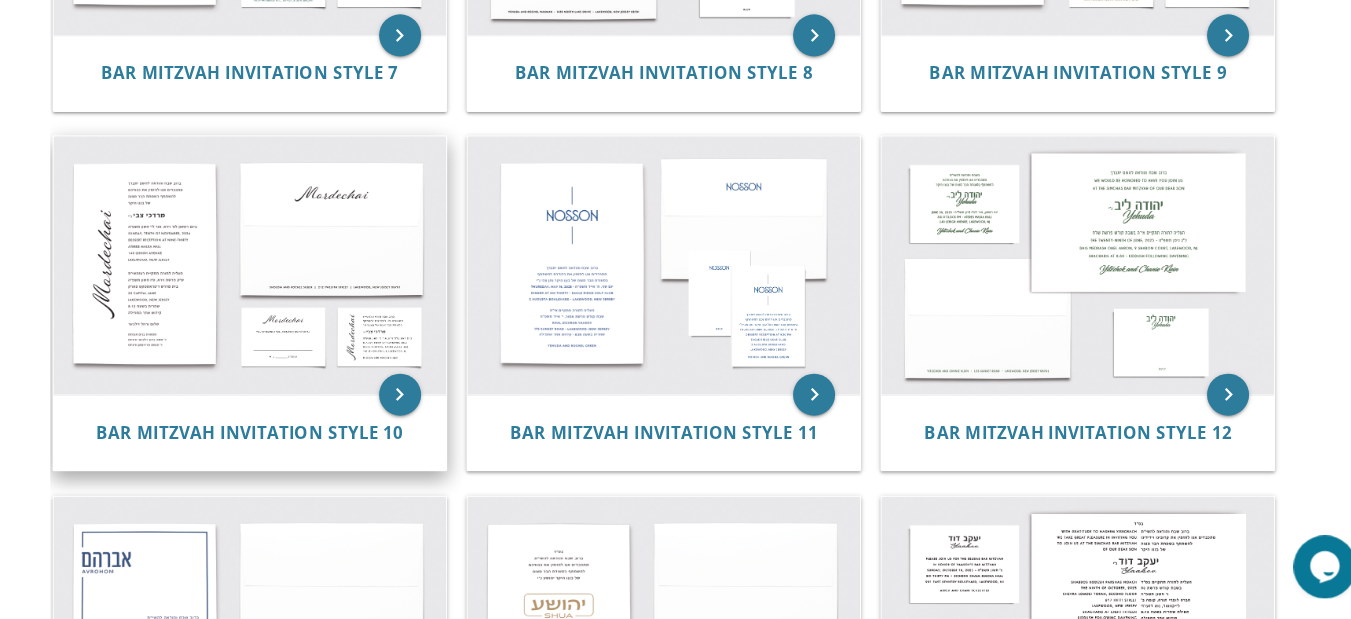 click at bounding box center [274, 282] 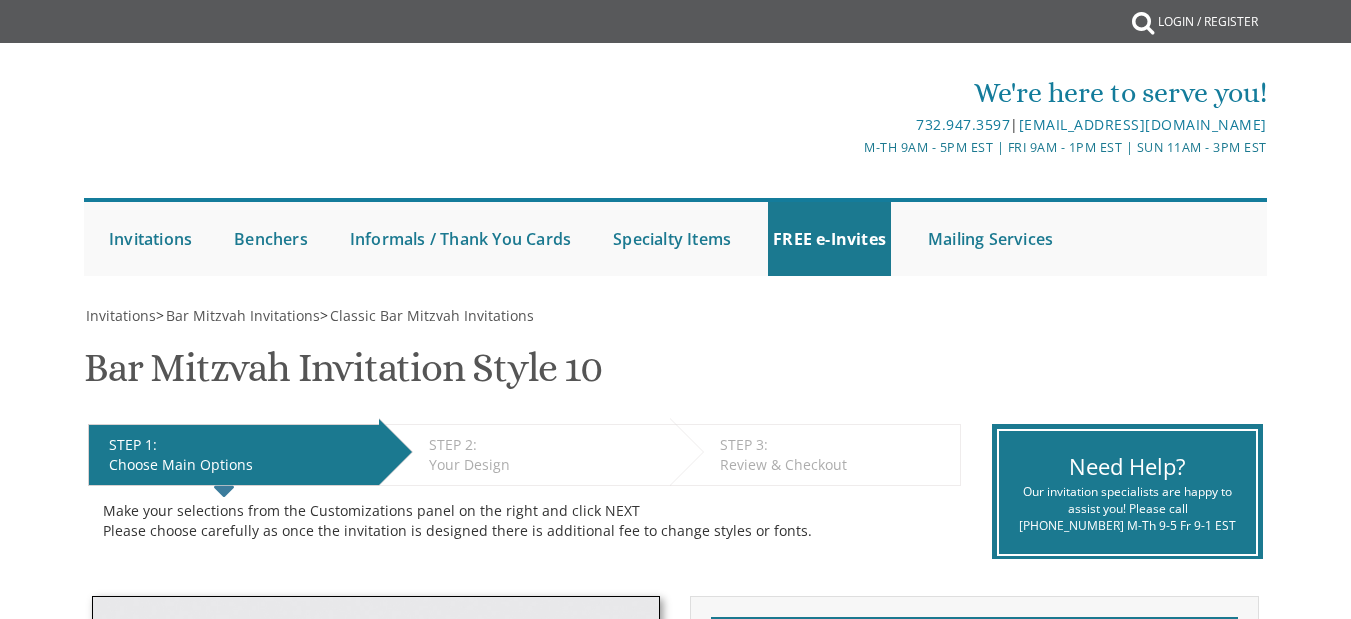 scroll, scrollTop: 0, scrollLeft: 0, axis: both 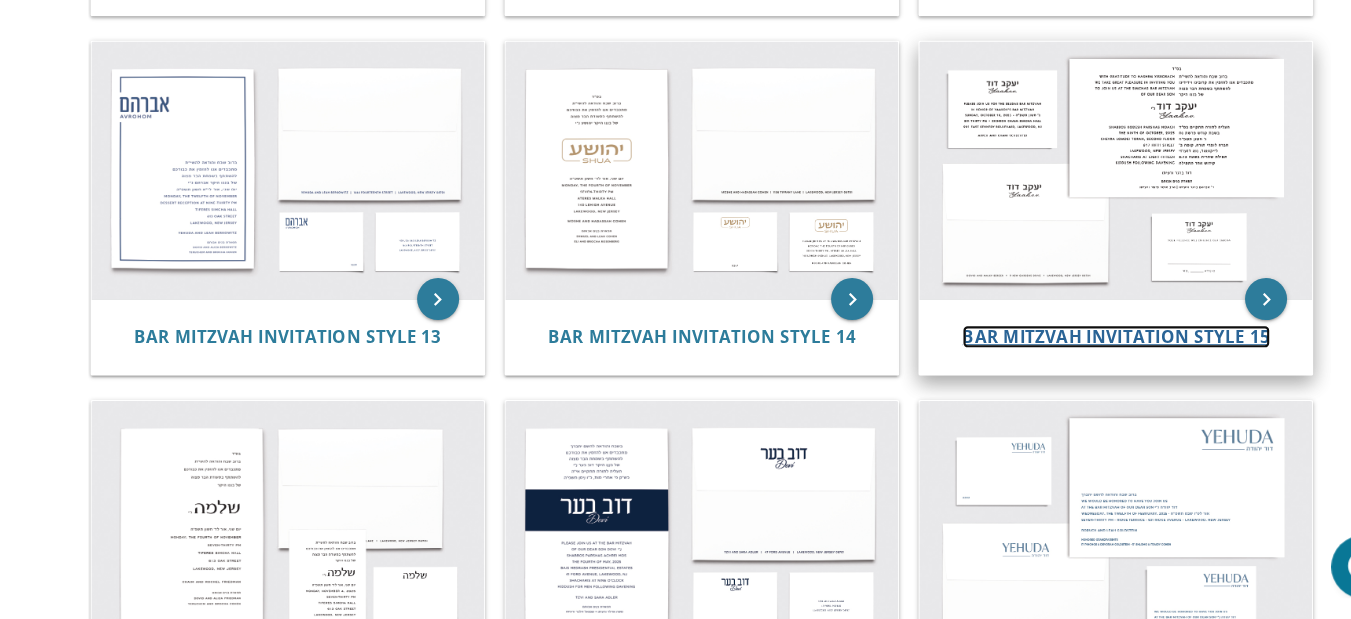 click on "Bar Mitzvah Invitation Style 15" at bounding box center (1062, 350) 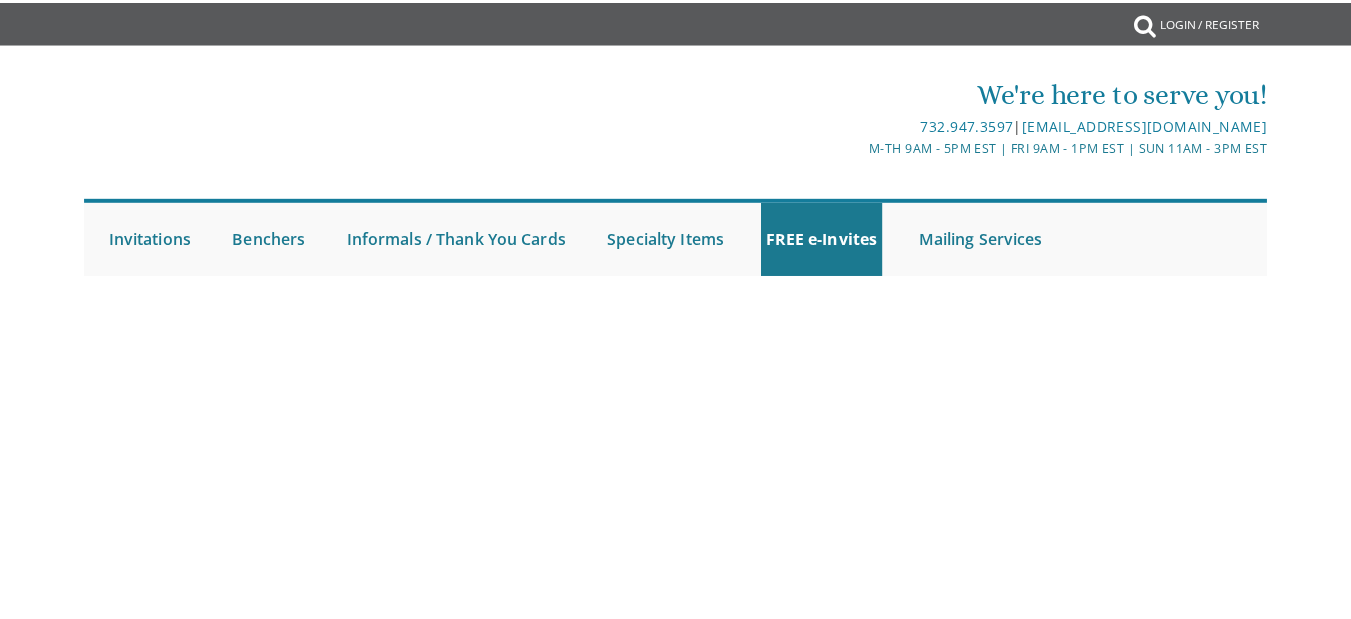 scroll, scrollTop: 0, scrollLeft: 0, axis: both 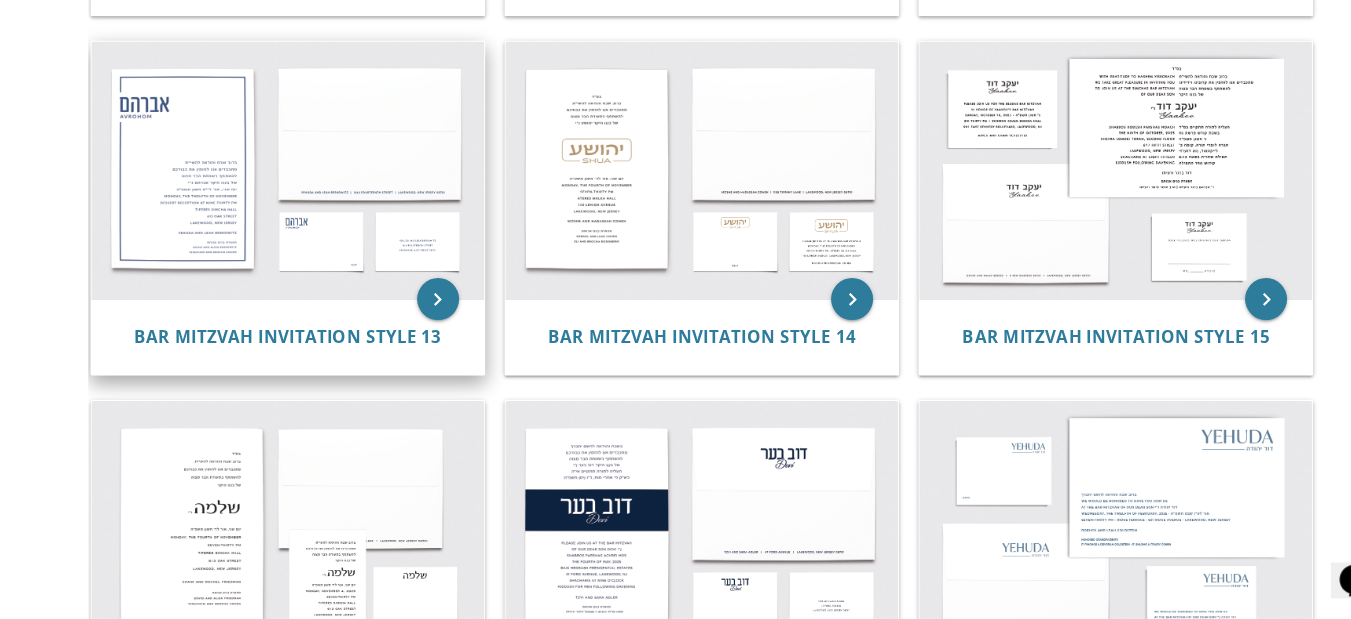 click on "Bar Mitzvah Invitation Style 13" at bounding box center [274, 350] 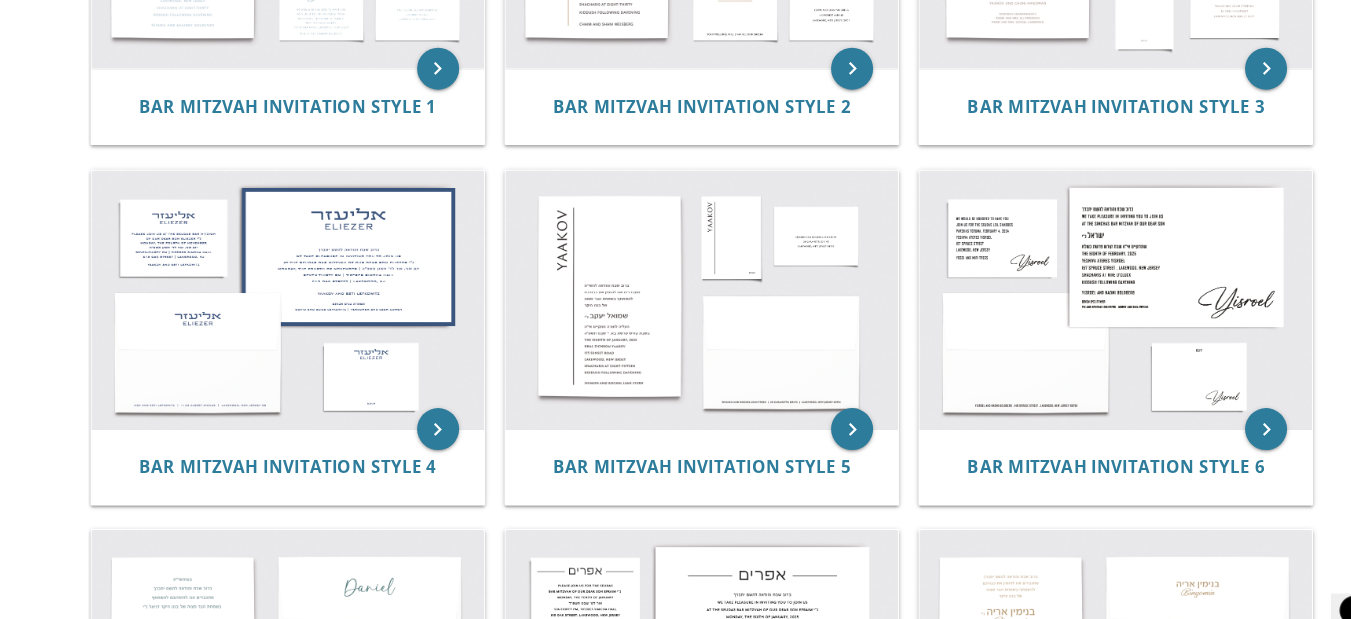 scroll, scrollTop: 608, scrollLeft: 0, axis: vertical 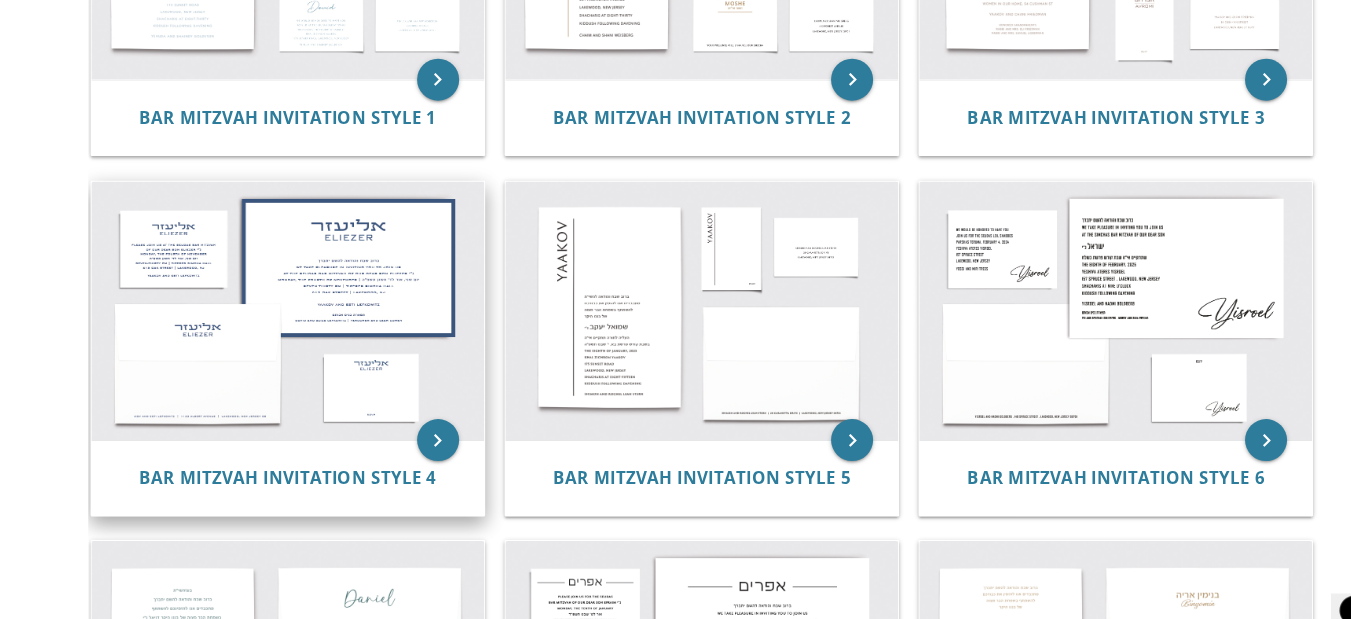 click at bounding box center [274, 296] 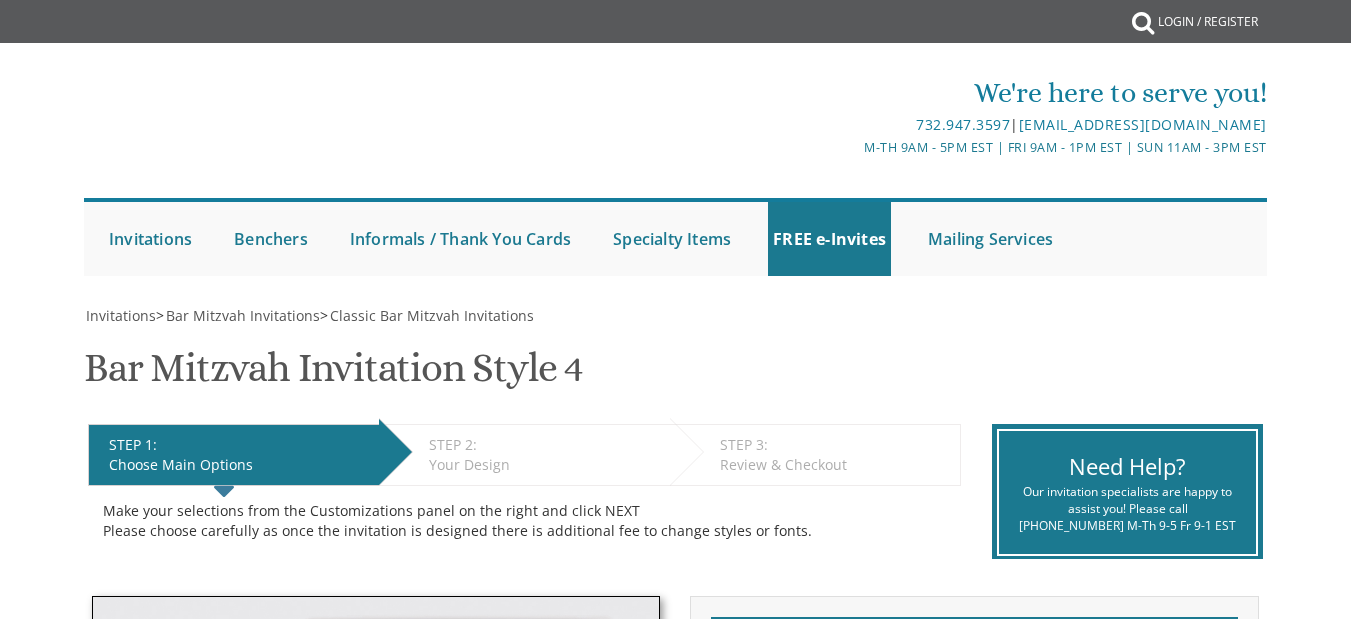 scroll, scrollTop: 0, scrollLeft: 0, axis: both 